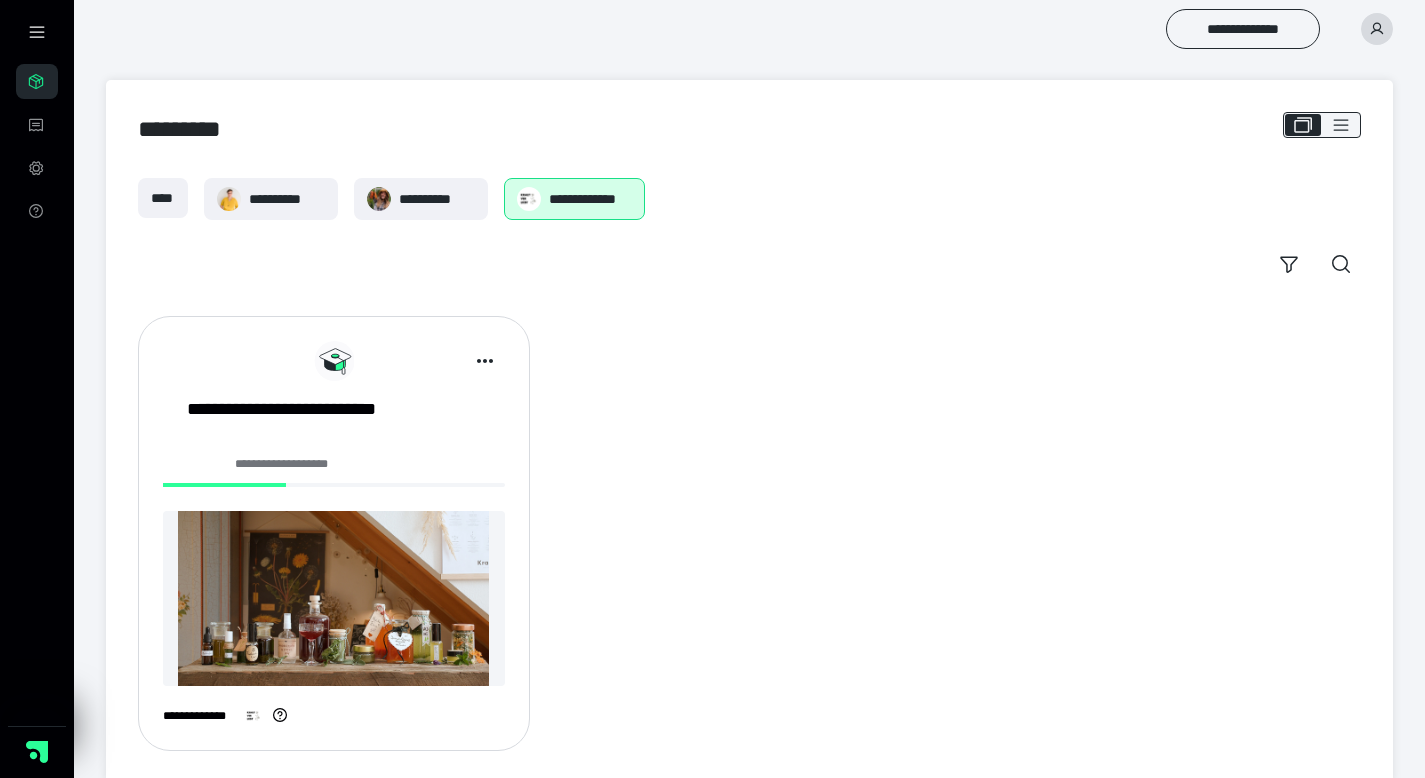 scroll, scrollTop: 0, scrollLeft: 0, axis: both 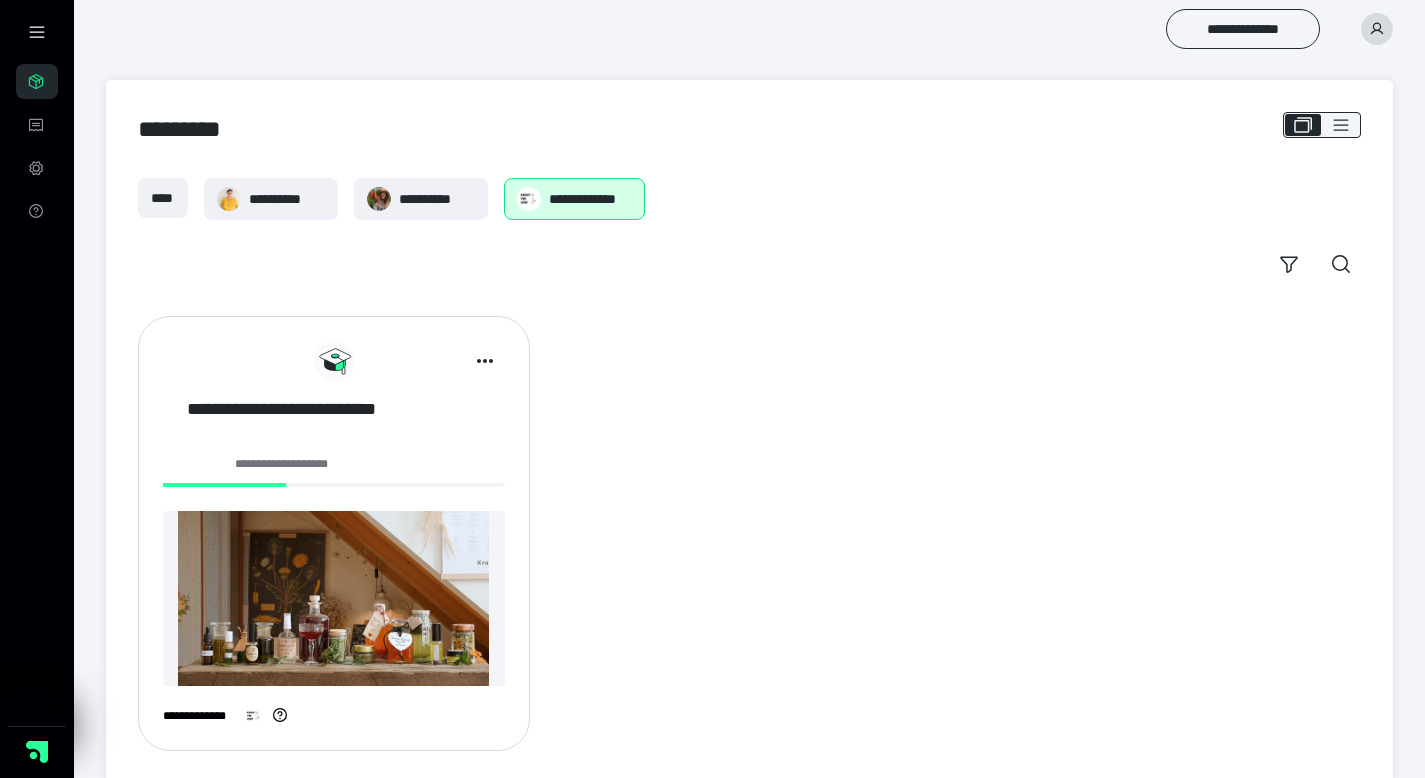 click on "**********" at bounding box center [282, 422] 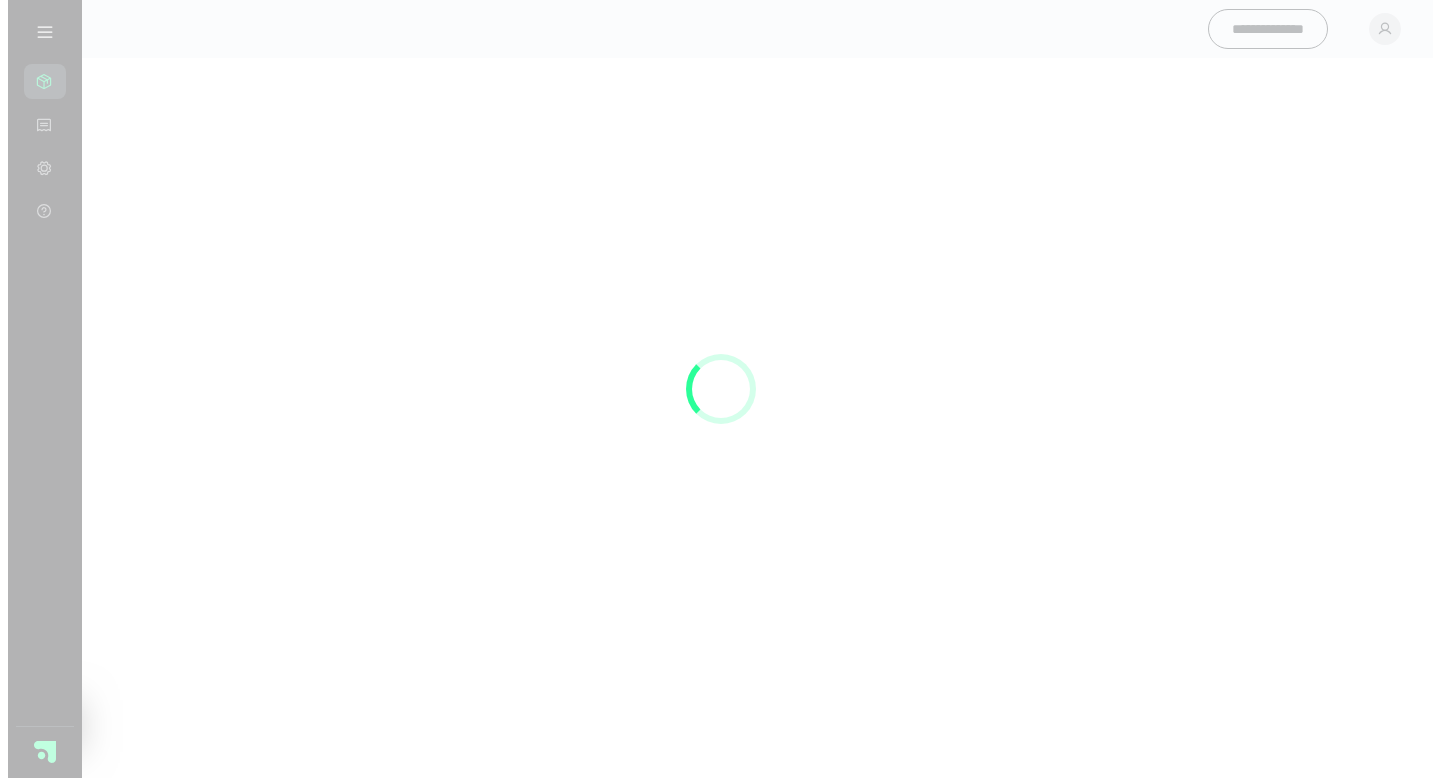 scroll, scrollTop: 0, scrollLeft: 0, axis: both 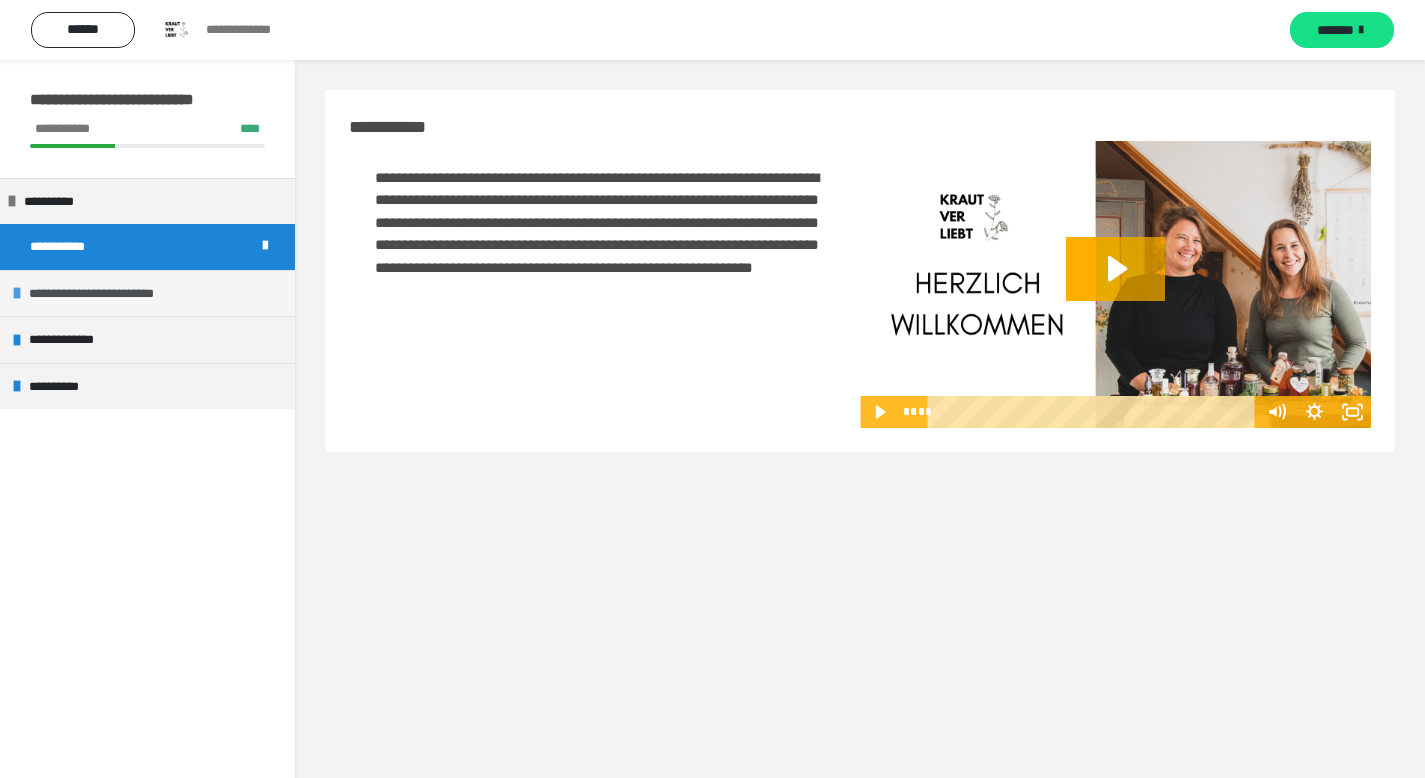 click on "**********" at bounding box center [115, 294] 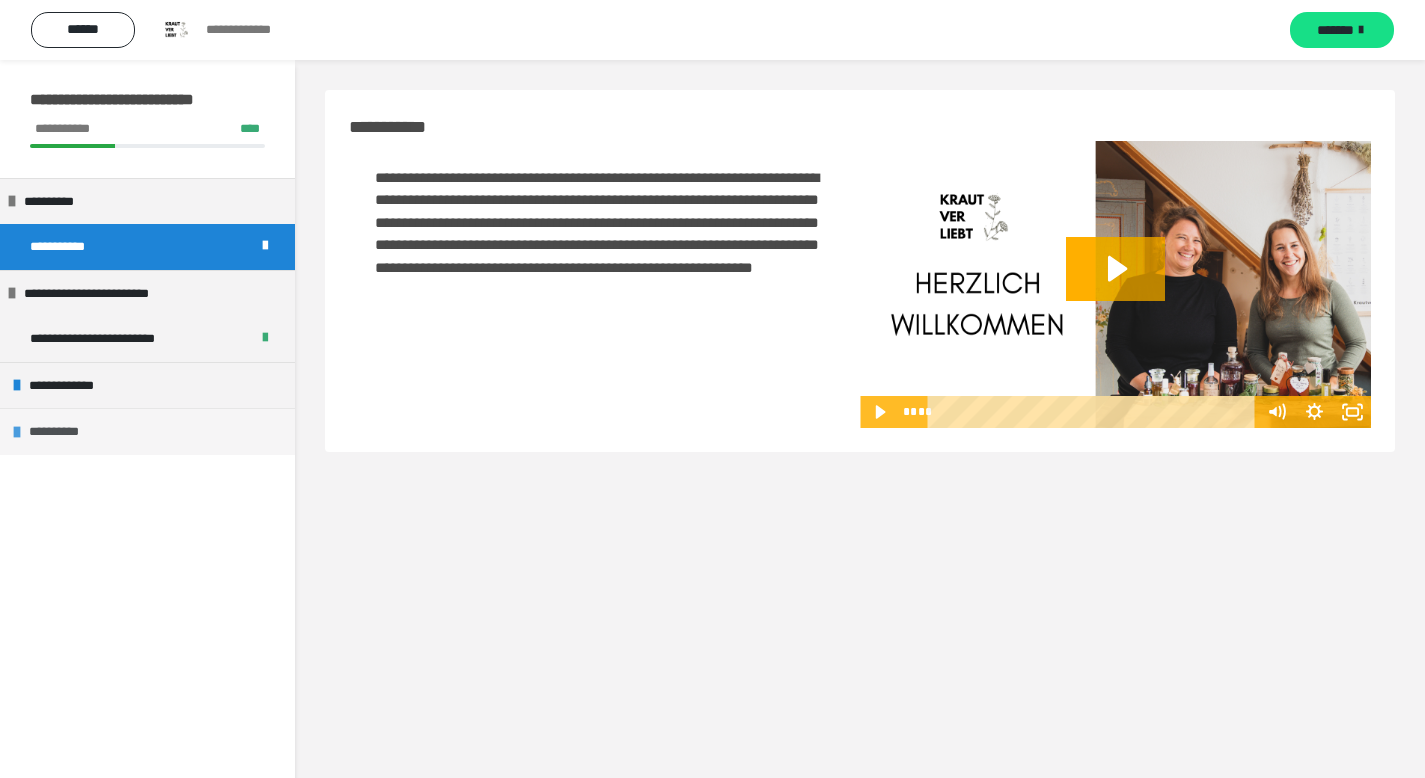 click on "**********" at bounding box center (63, 432) 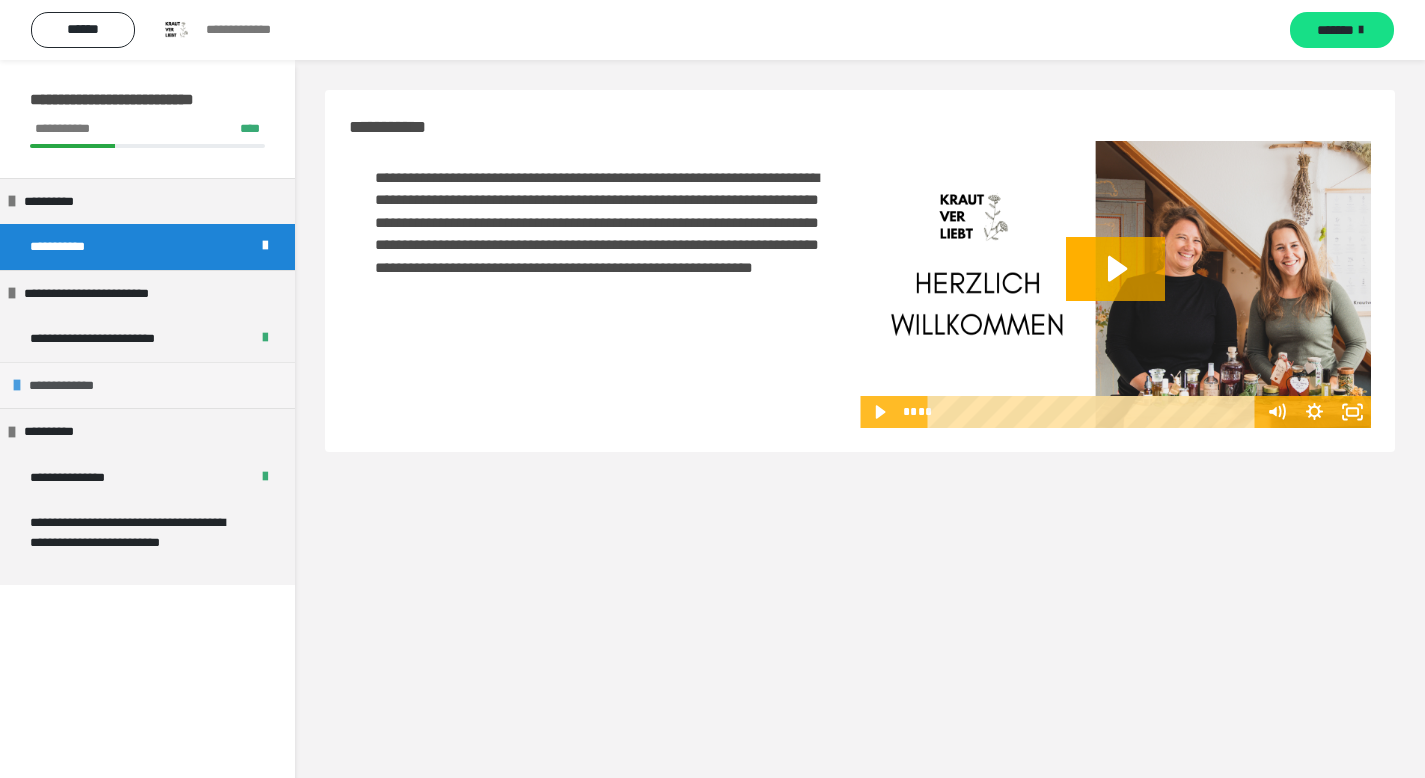 click at bounding box center [17, 385] 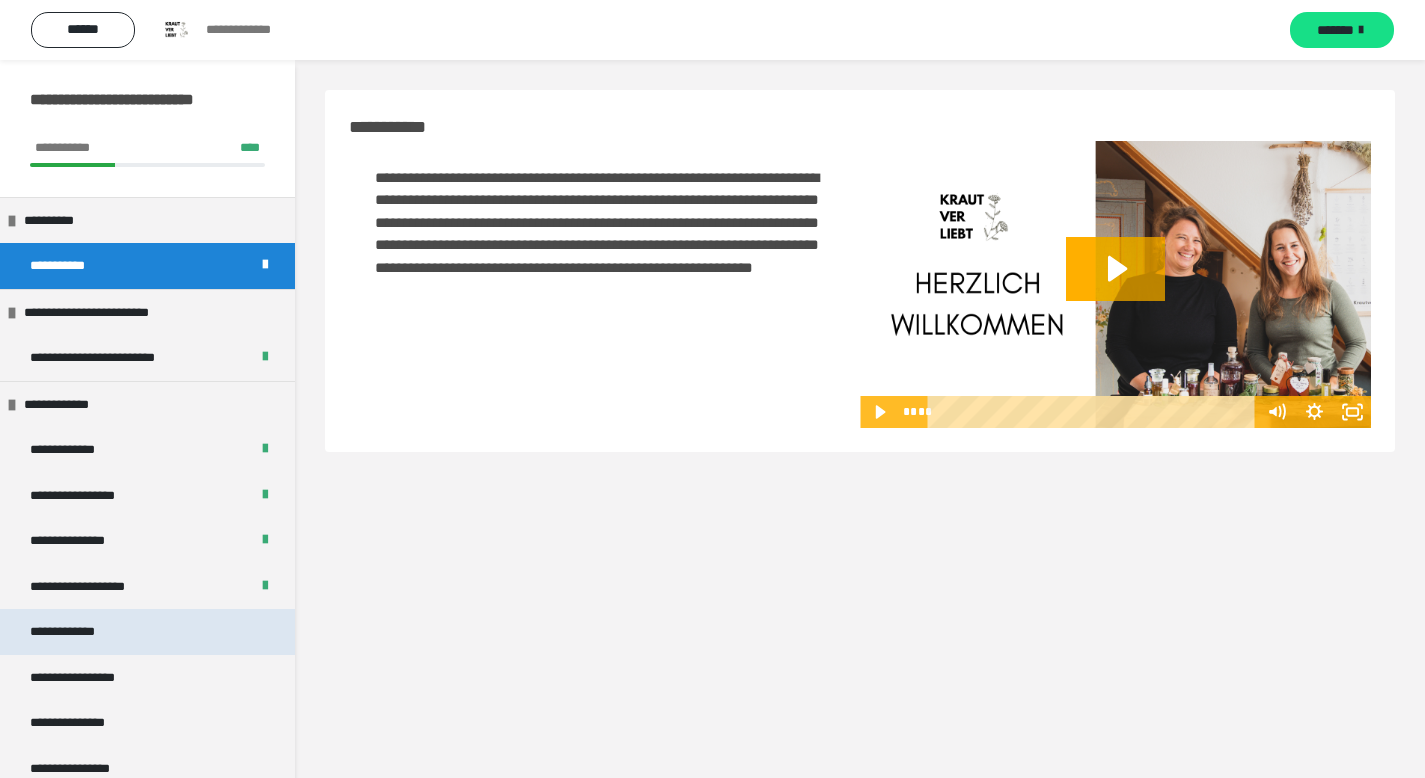 click on "**********" at bounding box center [72, 632] 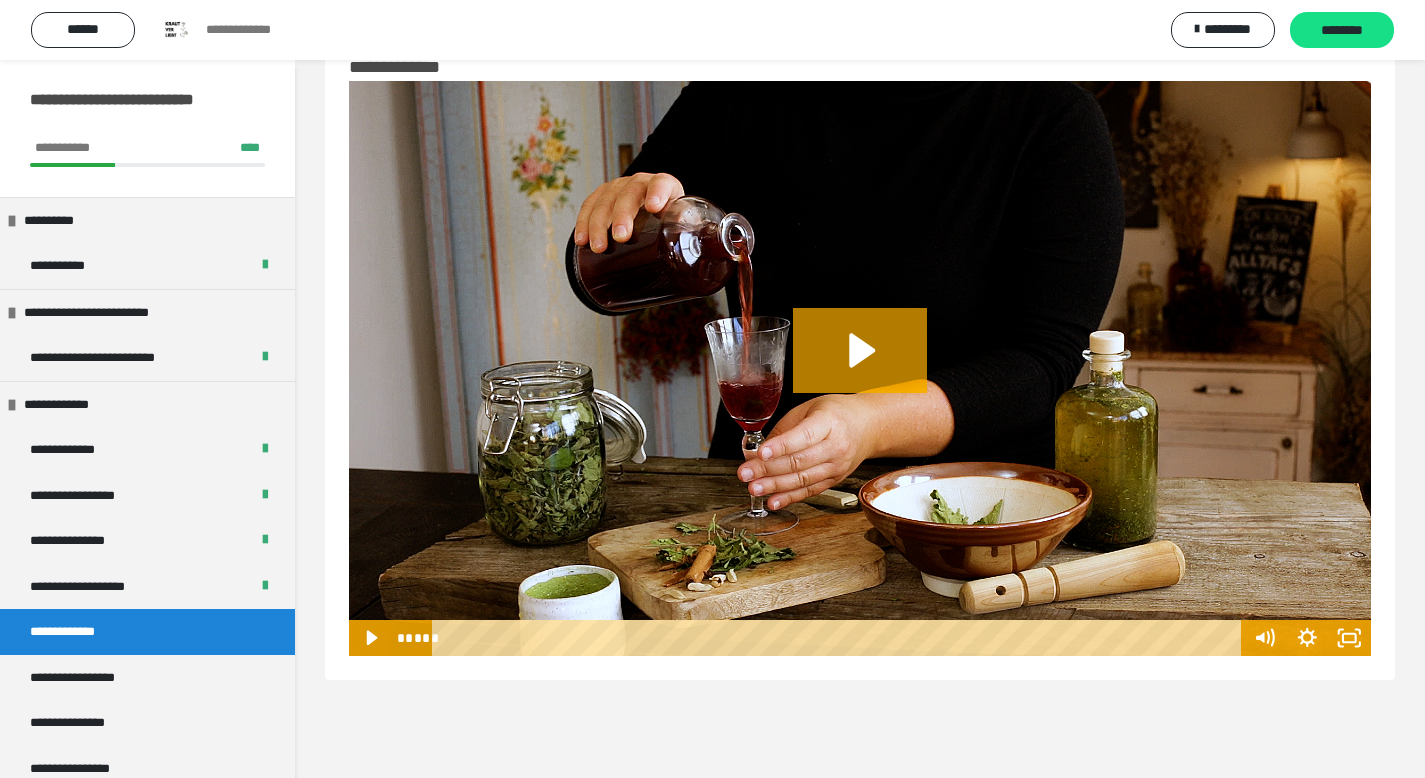 scroll, scrollTop: 0, scrollLeft: 0, axis: both 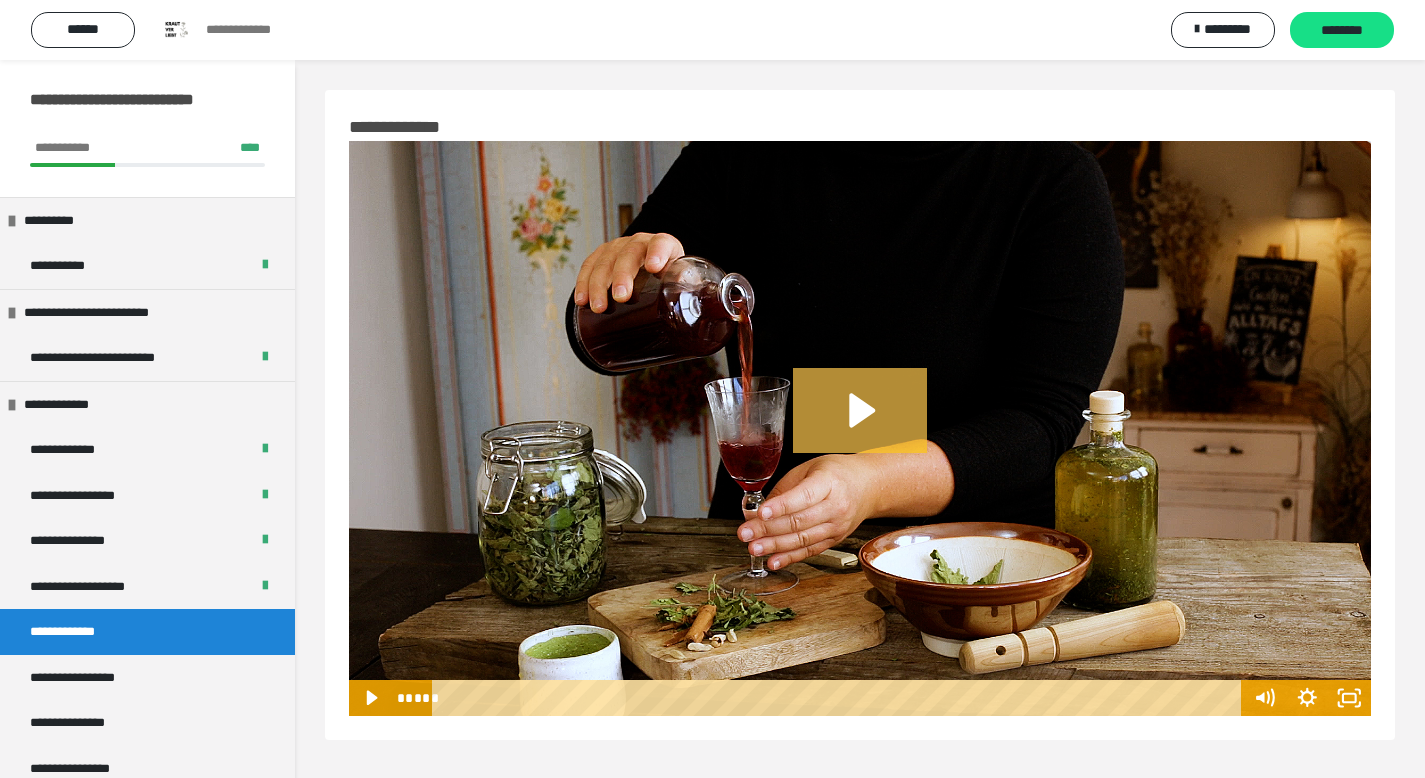 click 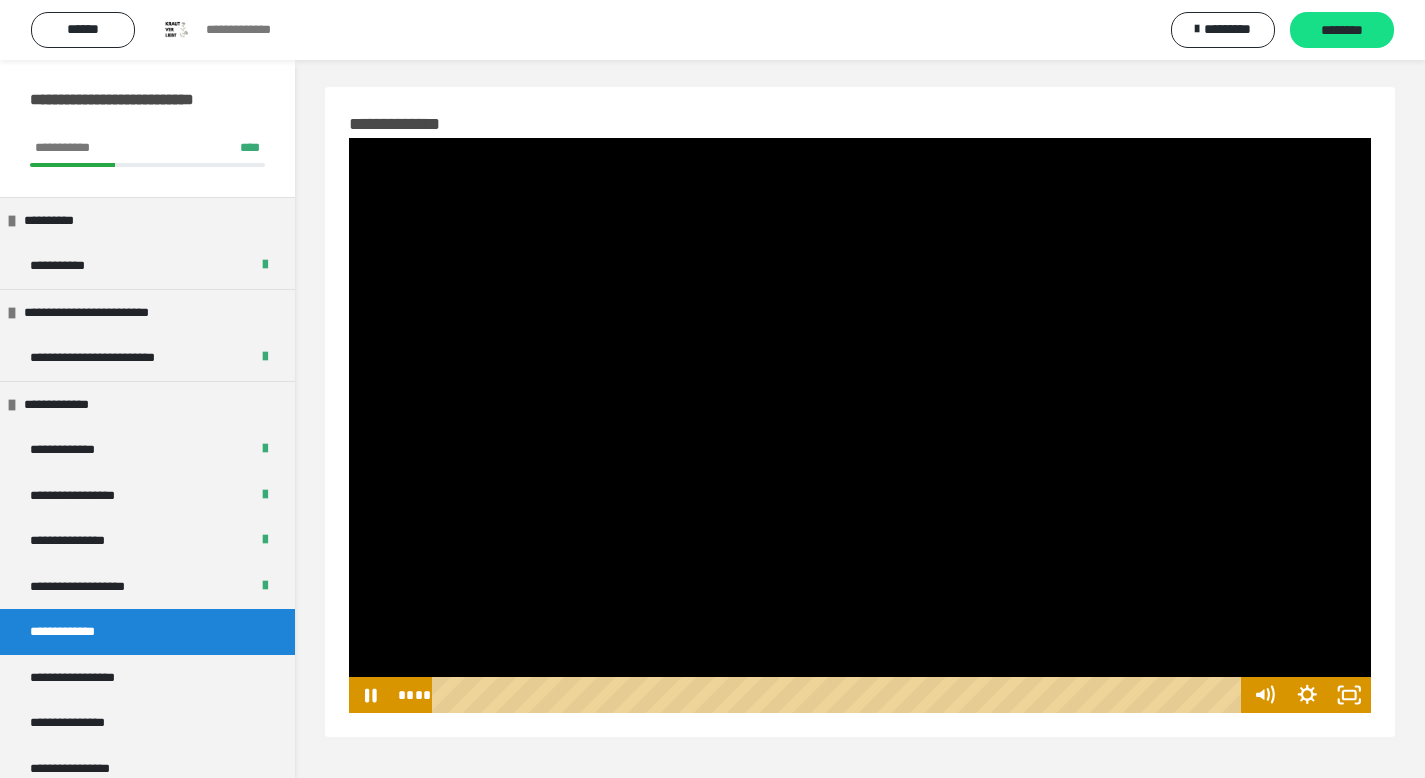 scroll, scrollTop: 5, scrollLeft: 0, axis: vertical 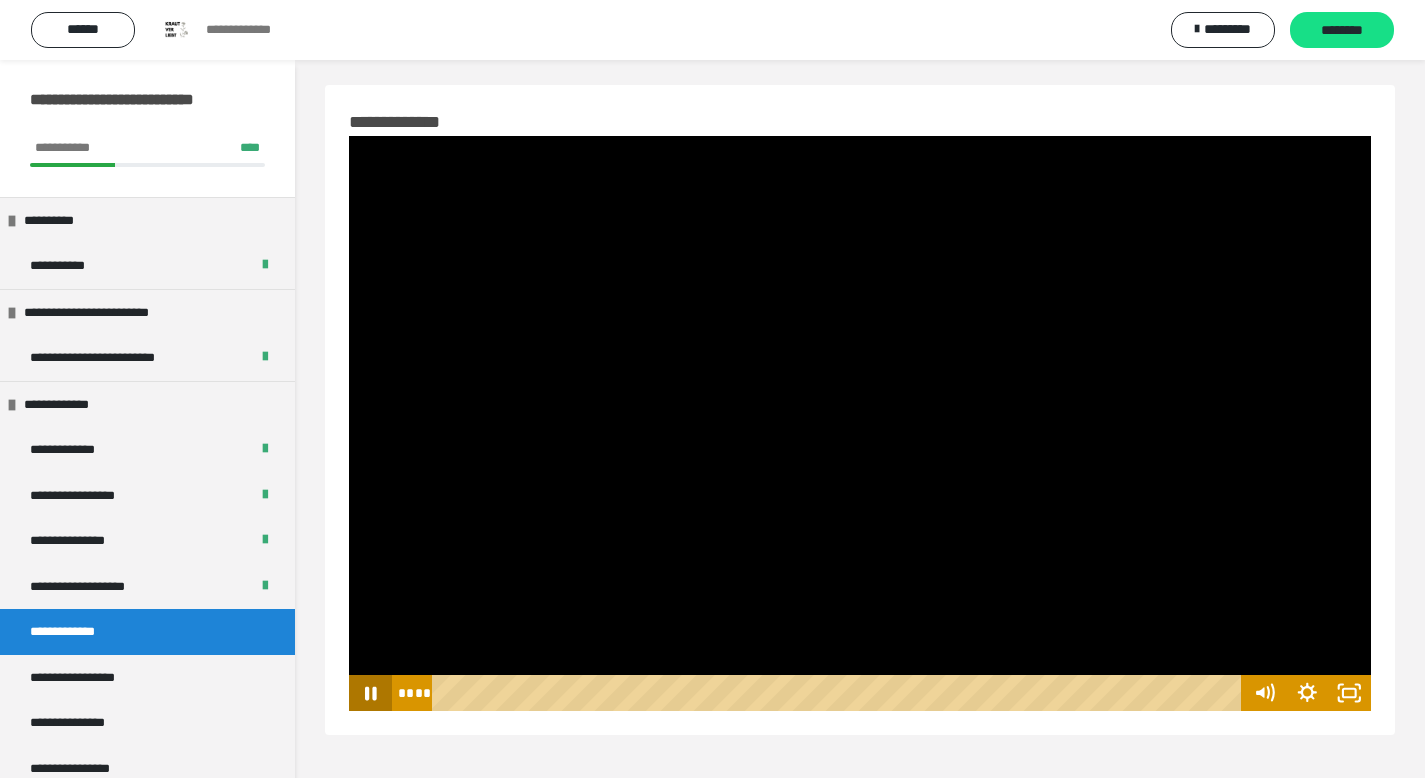 click 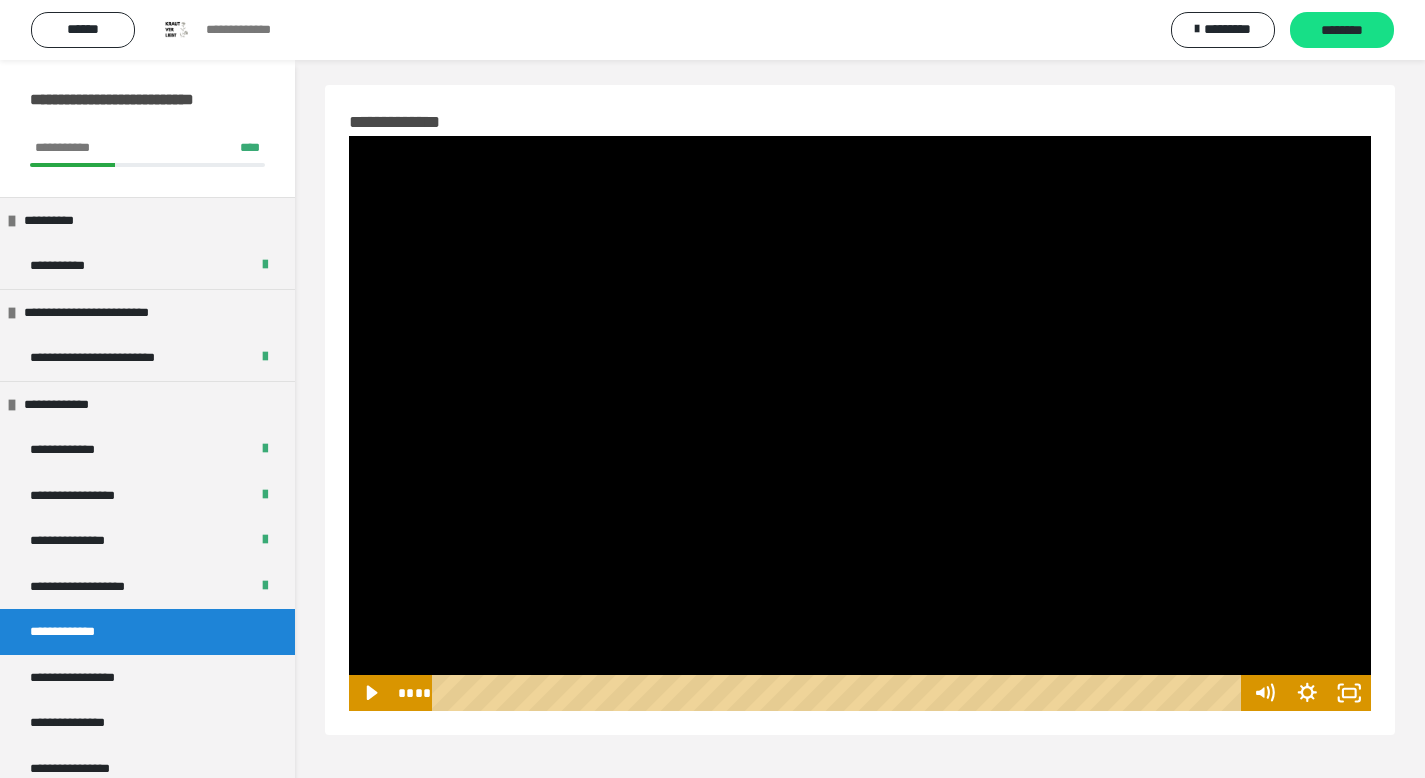 scroll, scrollTop: 0, scrollLeft: 0, axis: both 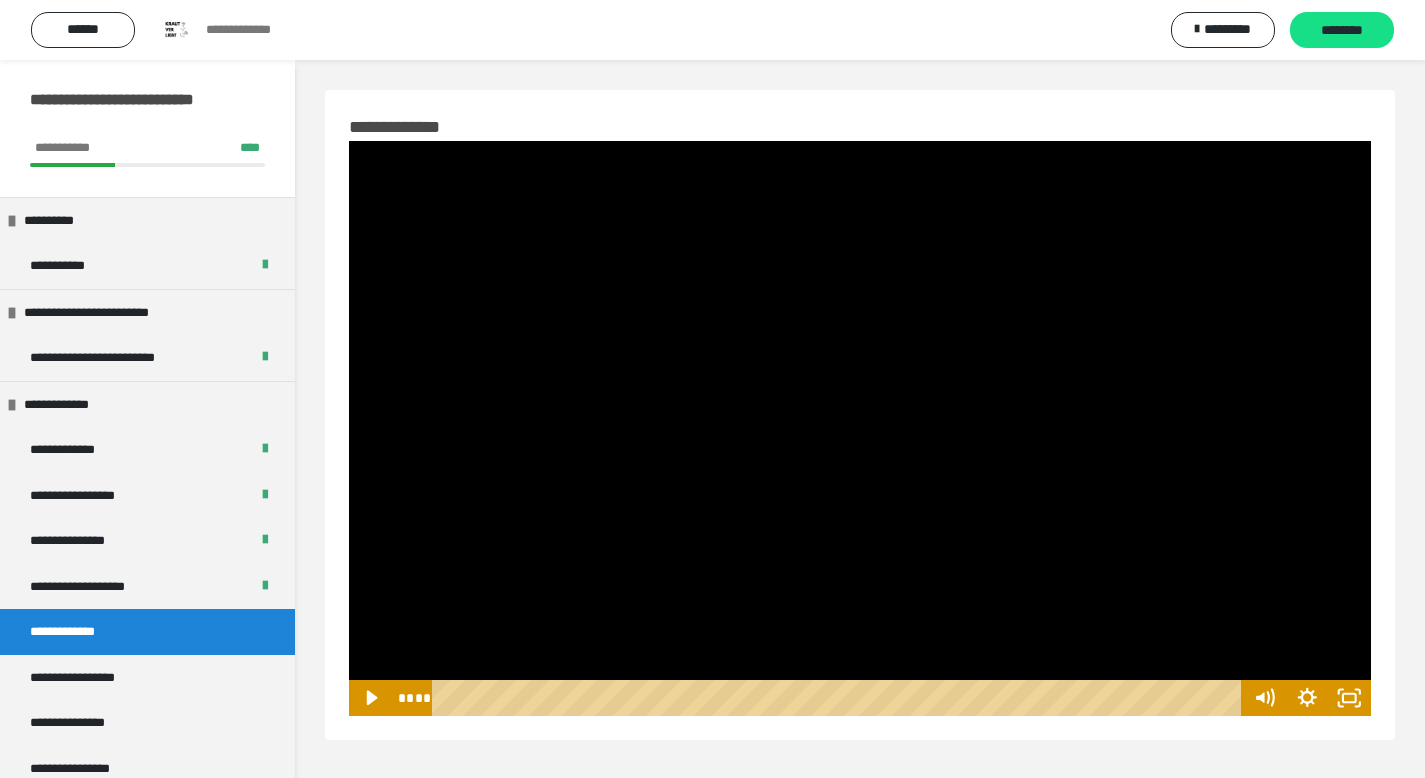 click on "**********" at bounding box center [72, 632] 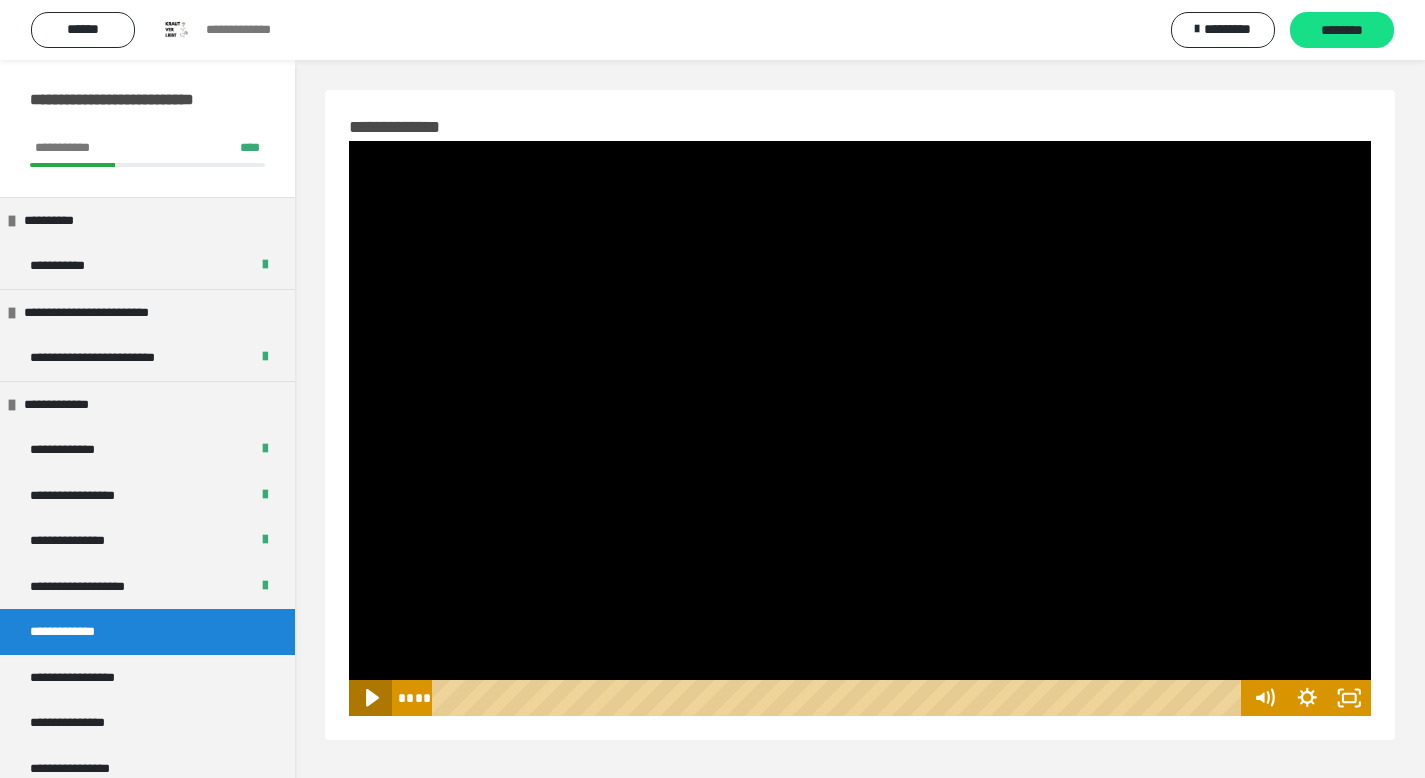 click 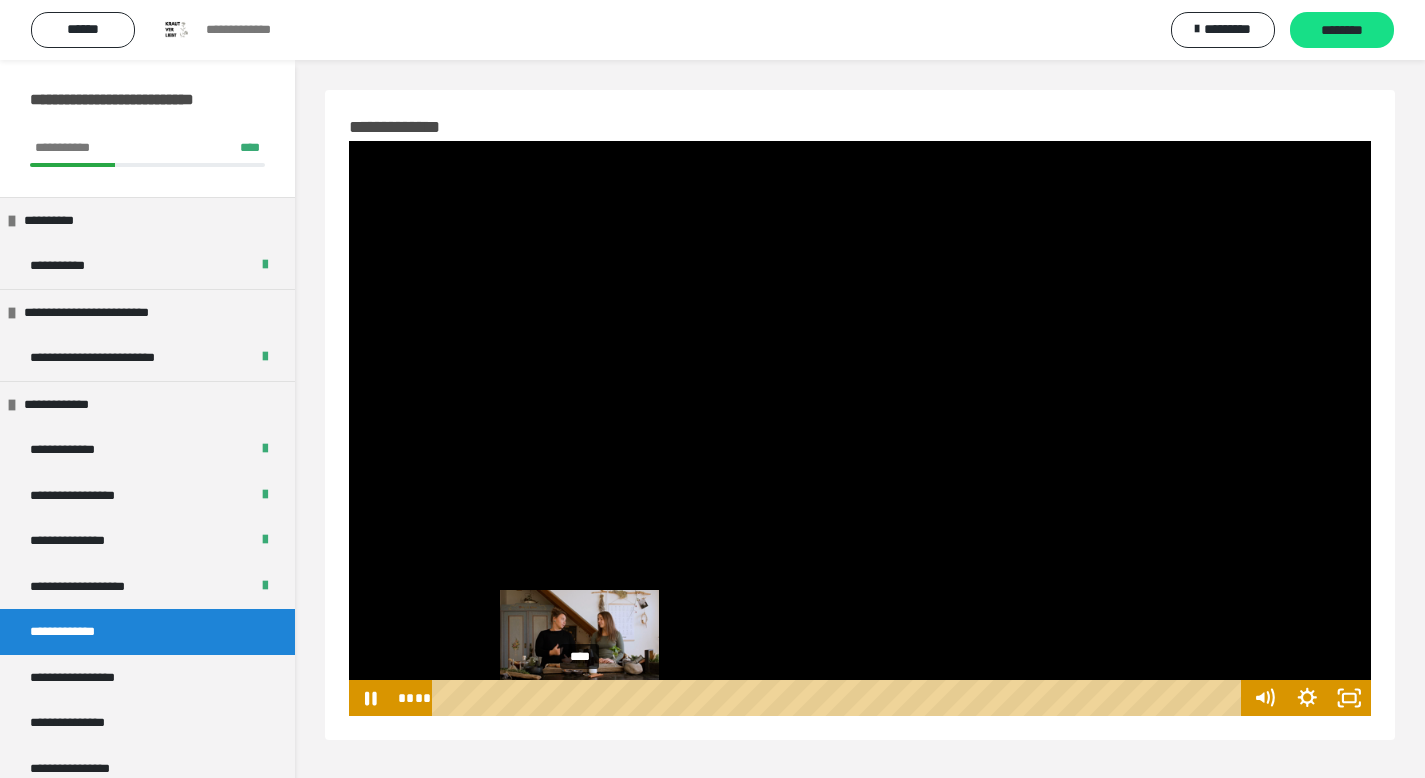 click on "****" at bounding box center [840, 698] 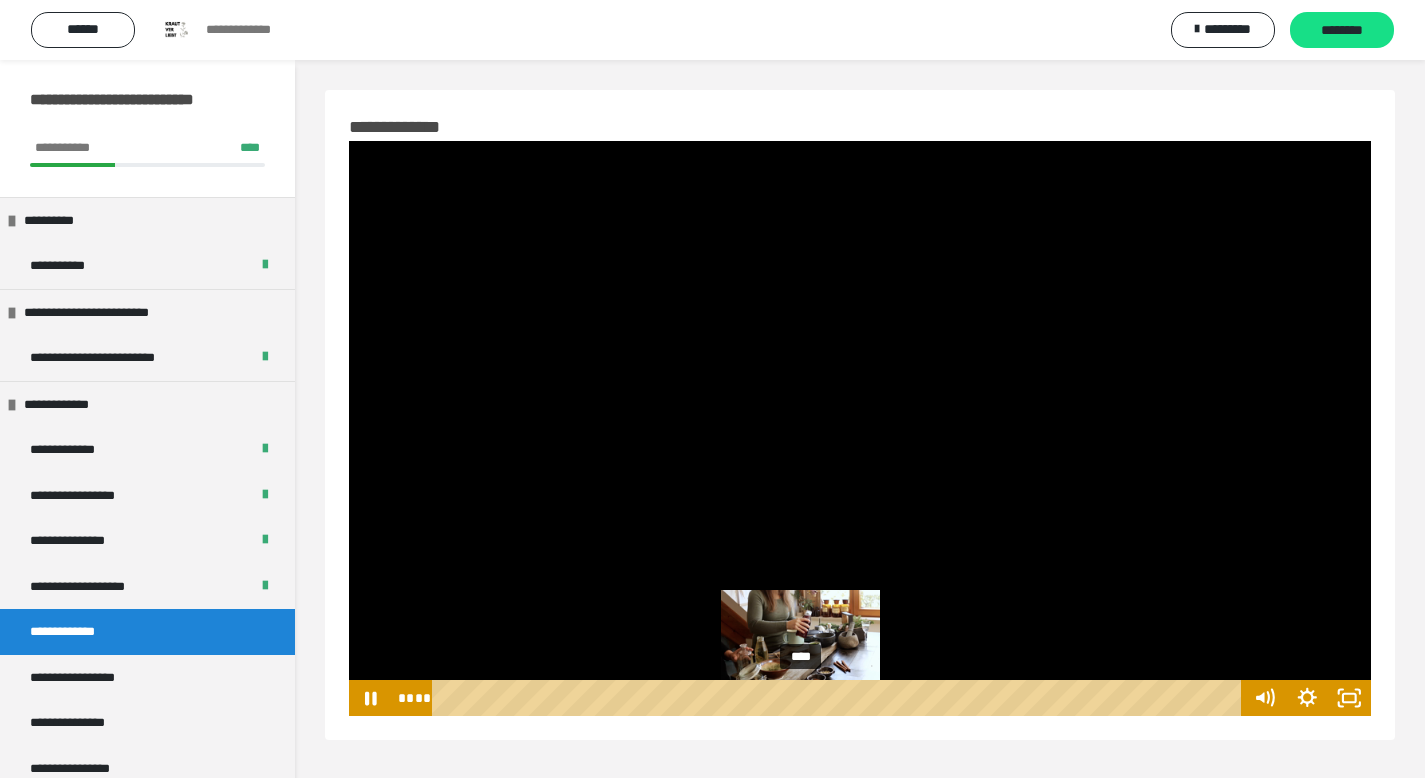 click on "****" at bounding box center [840, 698] 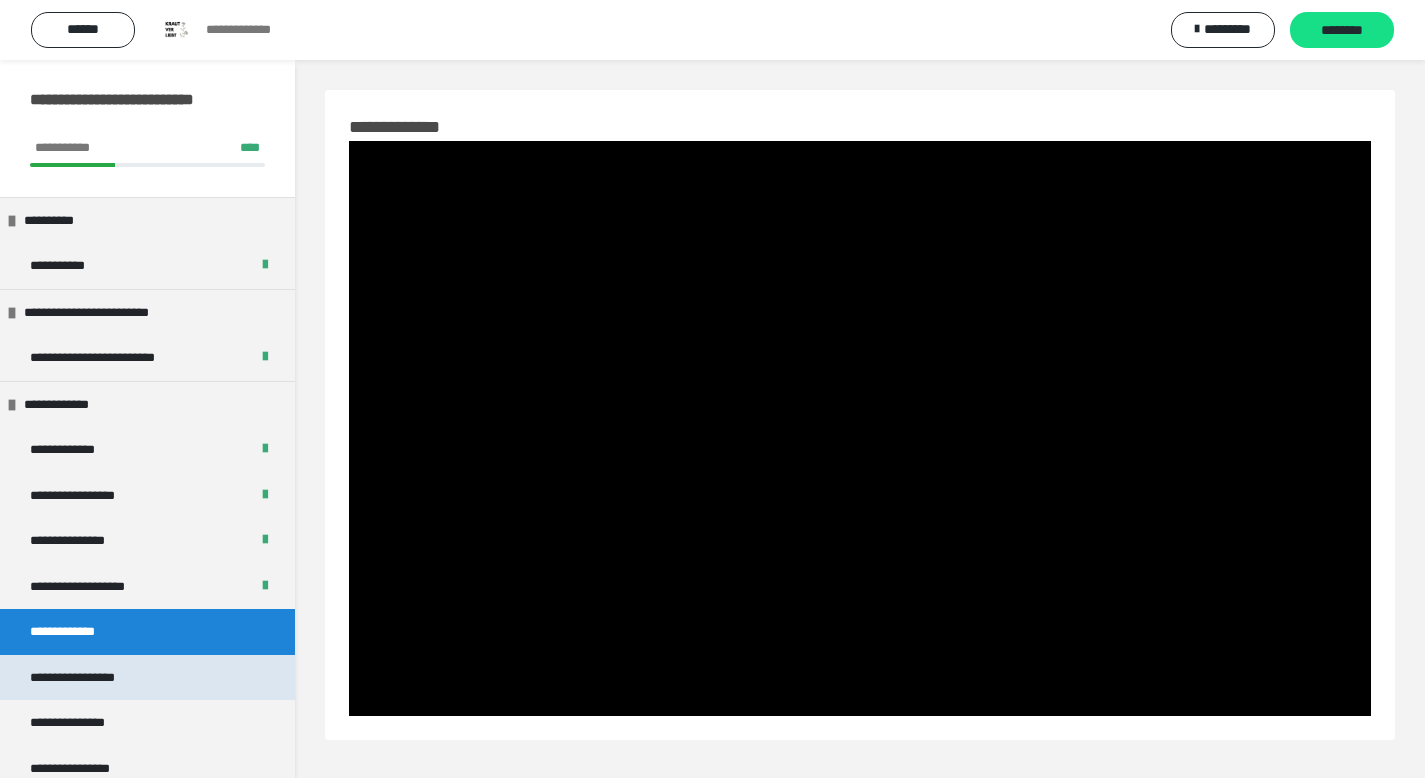 click on "**********" at bounding box center [91, 678] 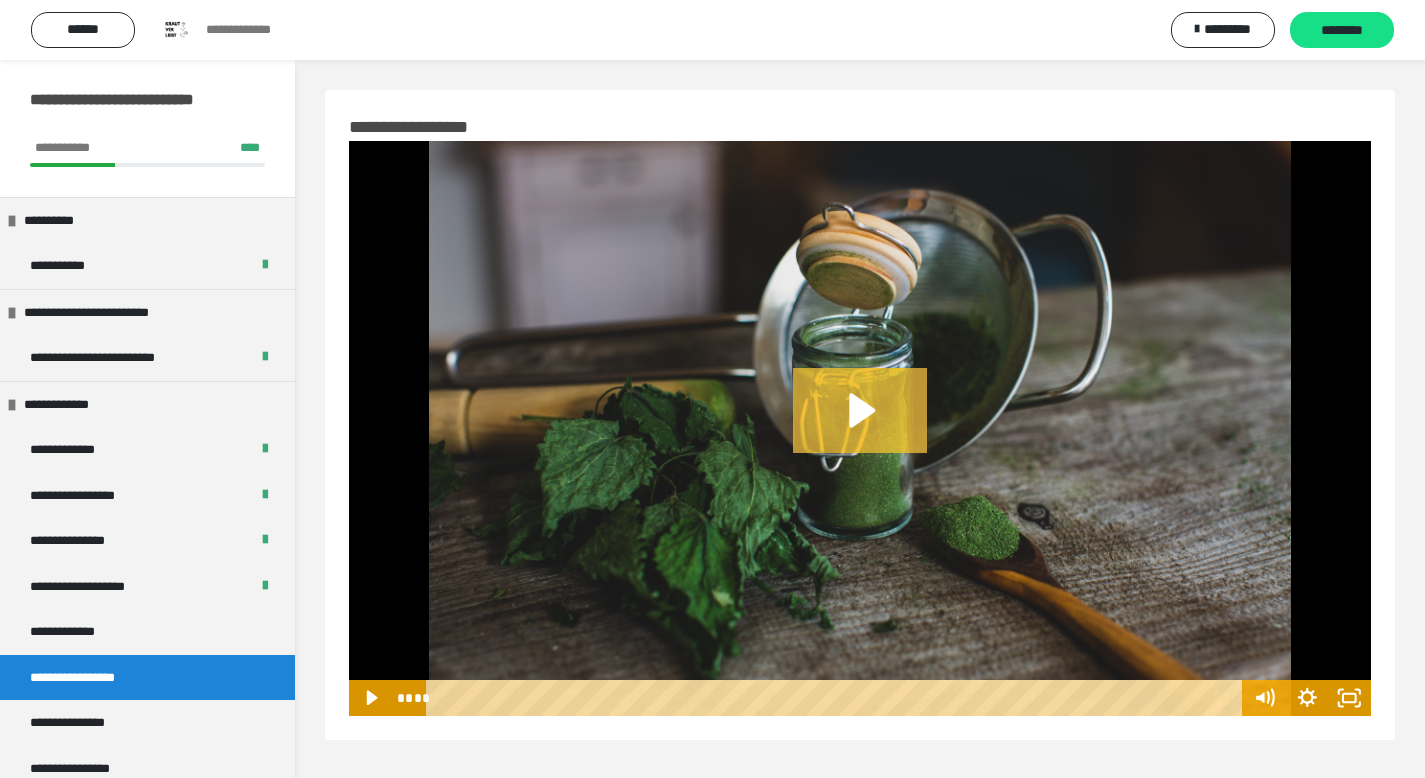 click 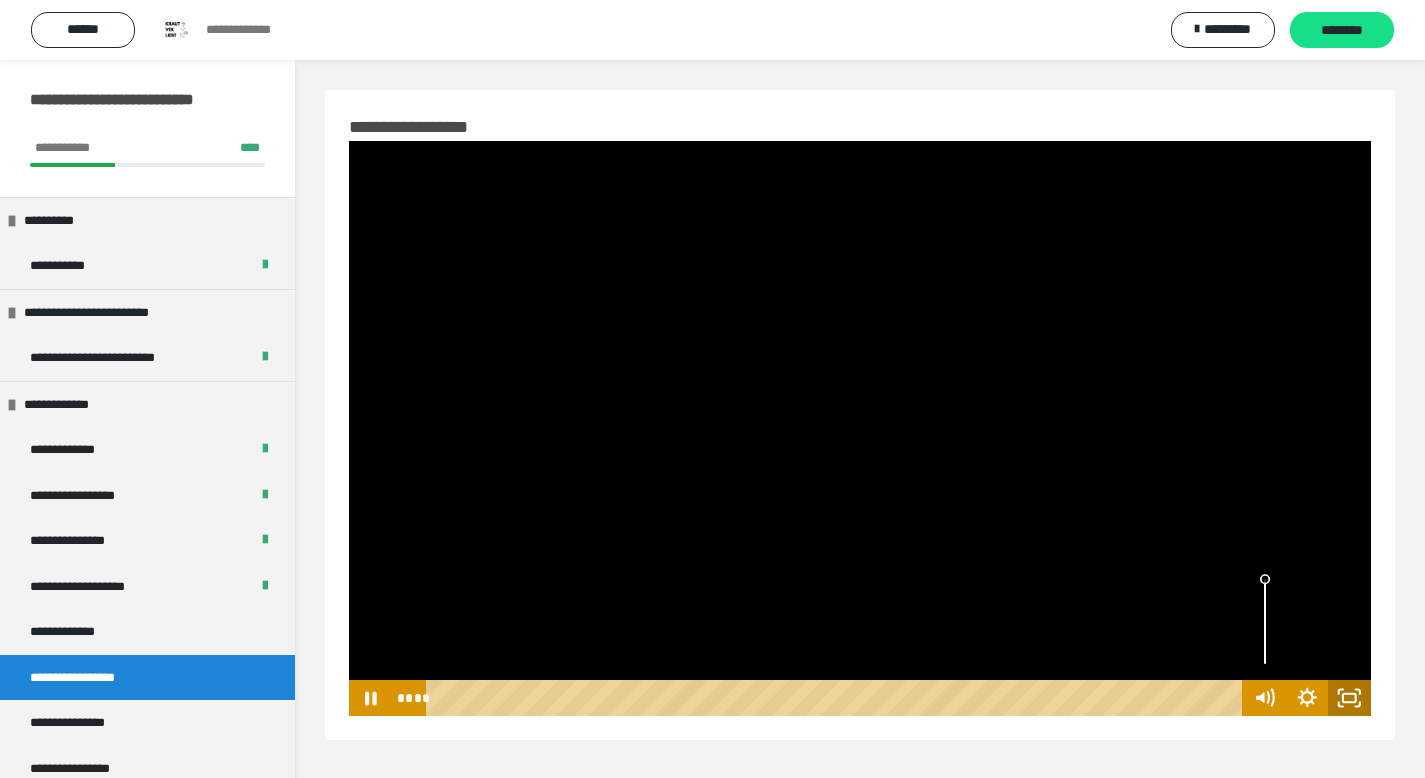click 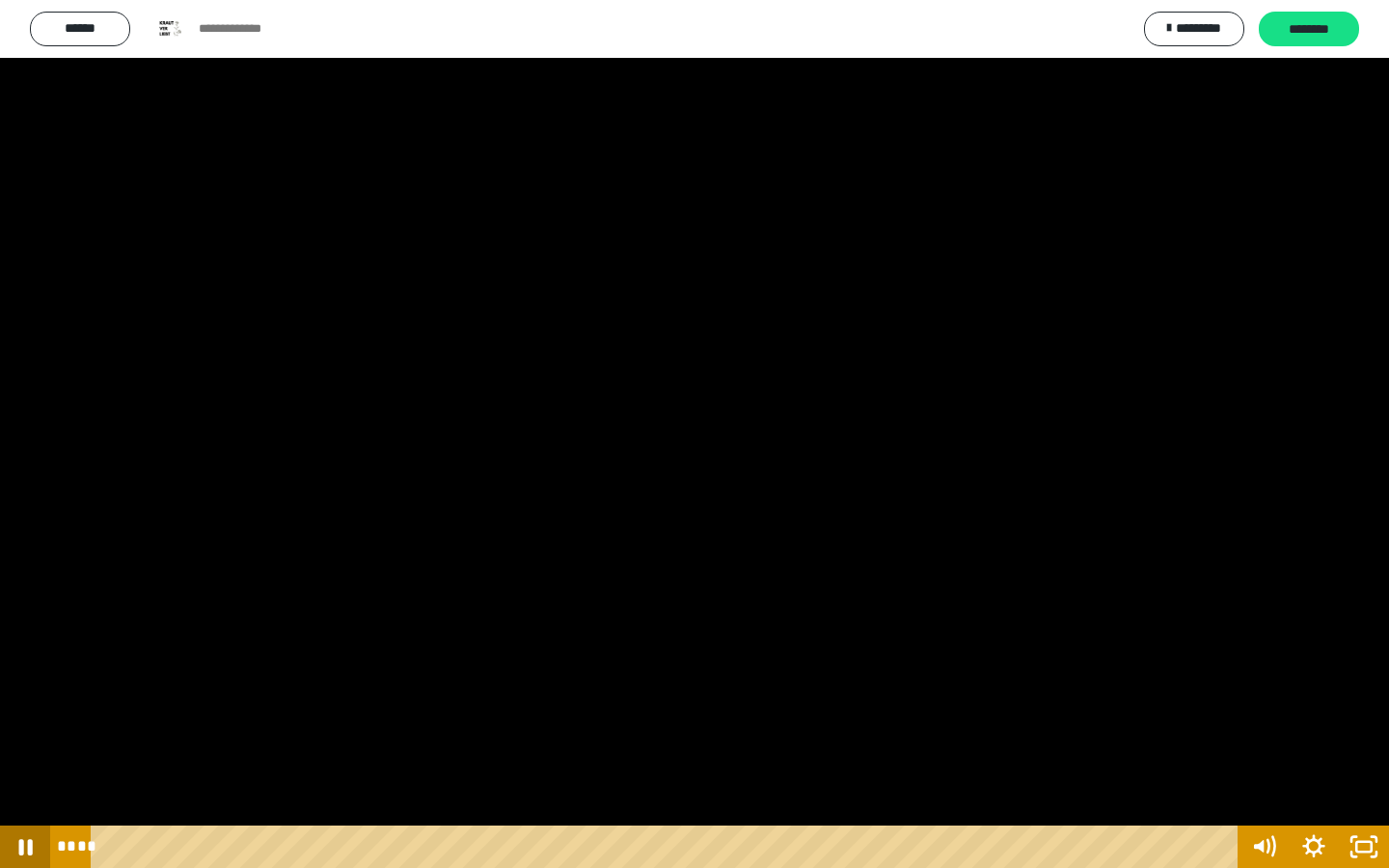 click 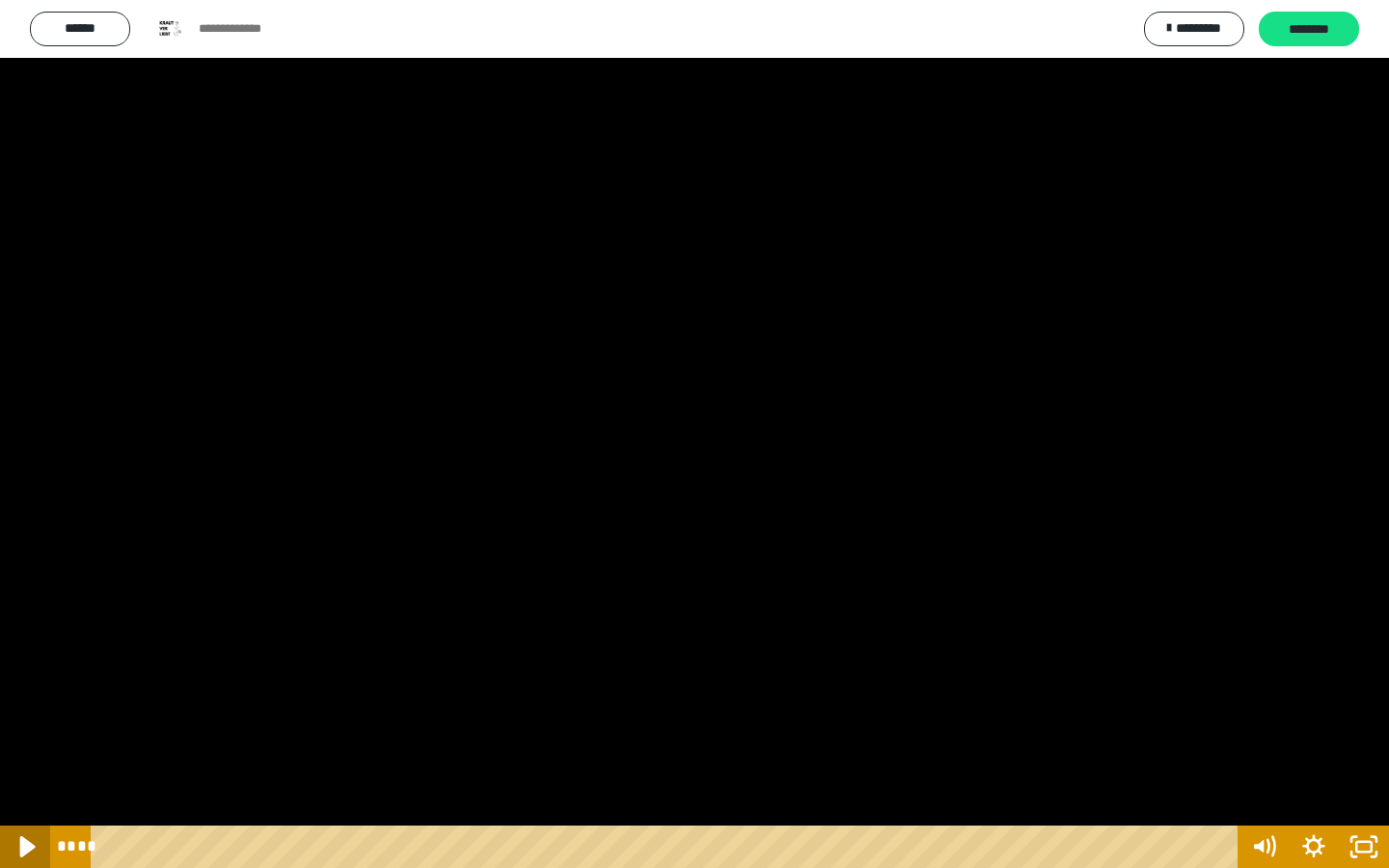 click 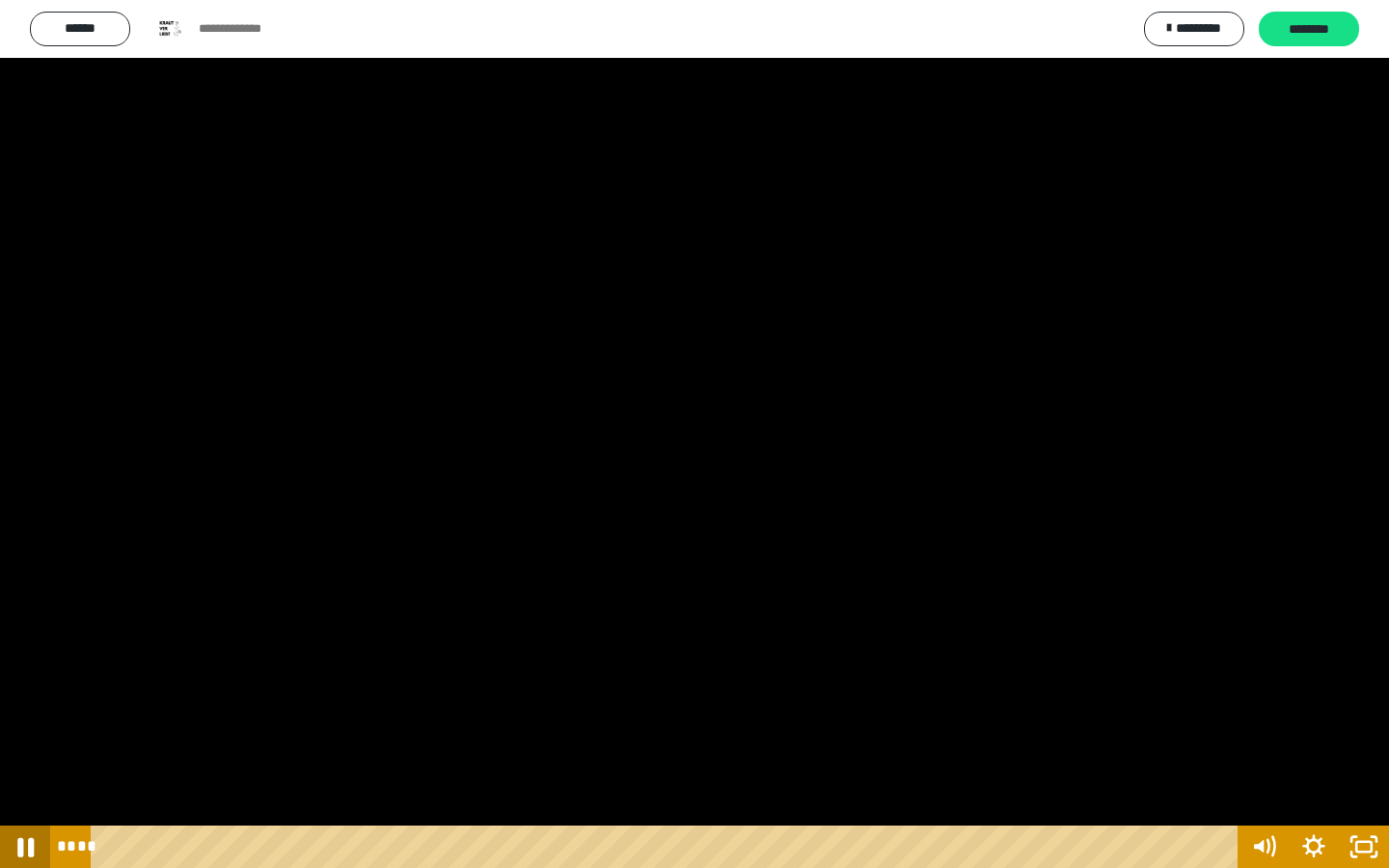 click 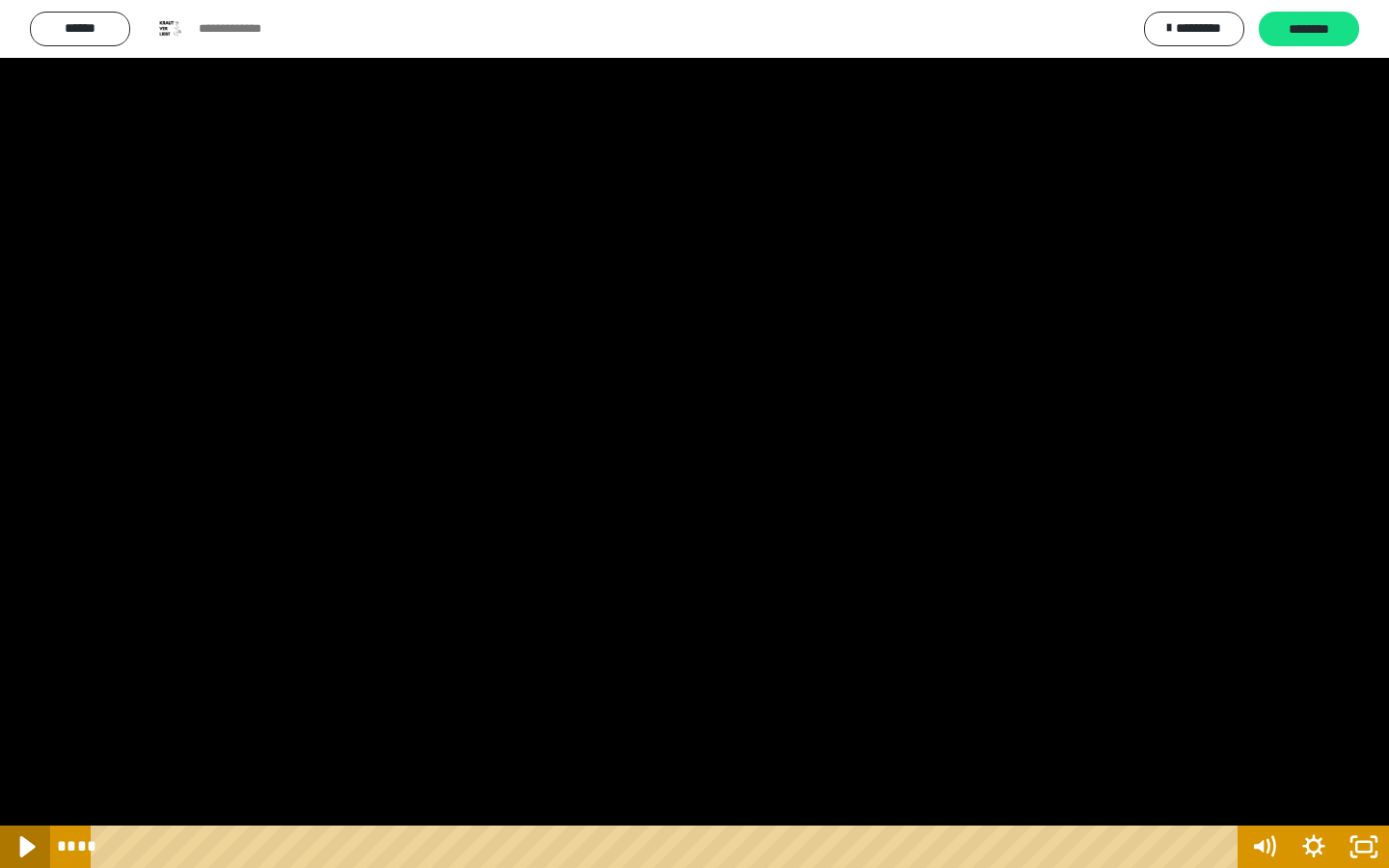 click 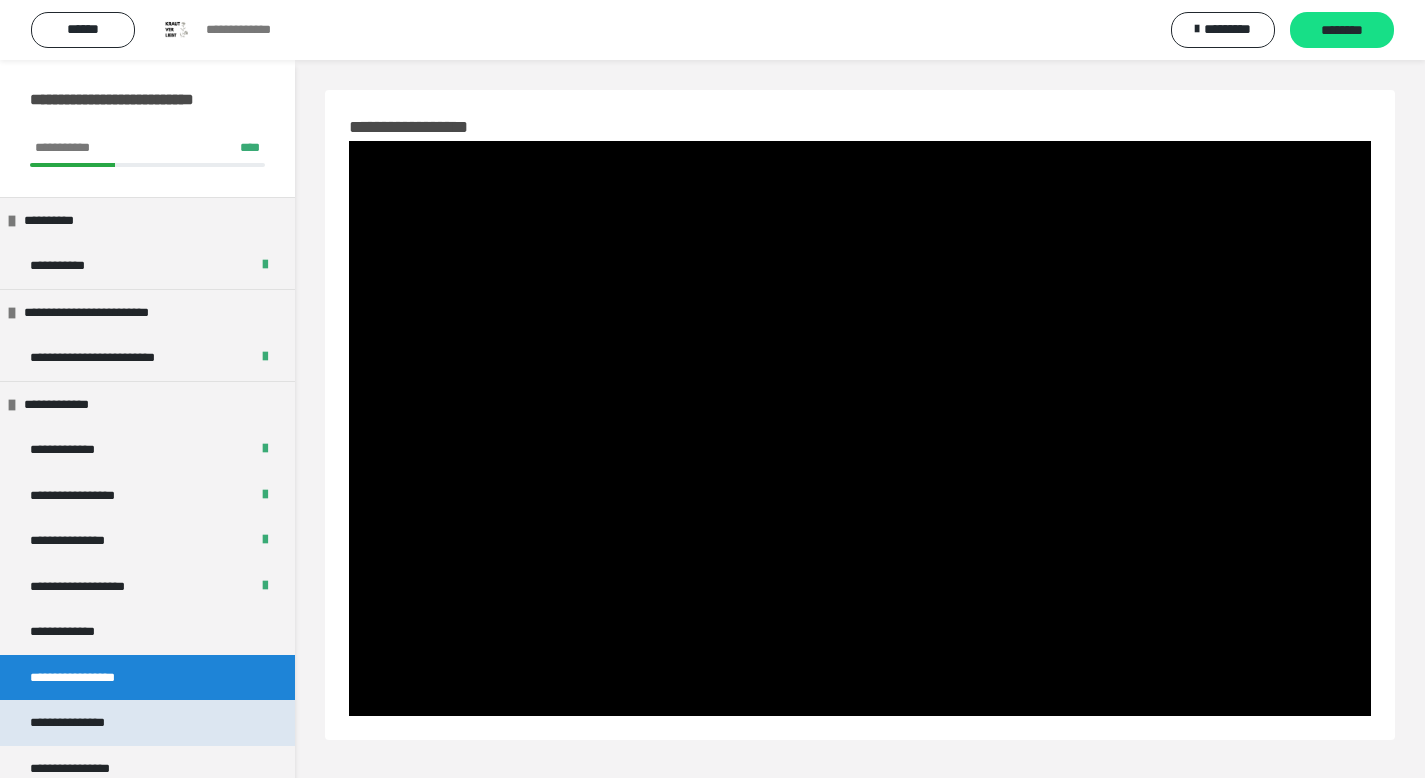 click on "**********" at bounding box center (84, 723) 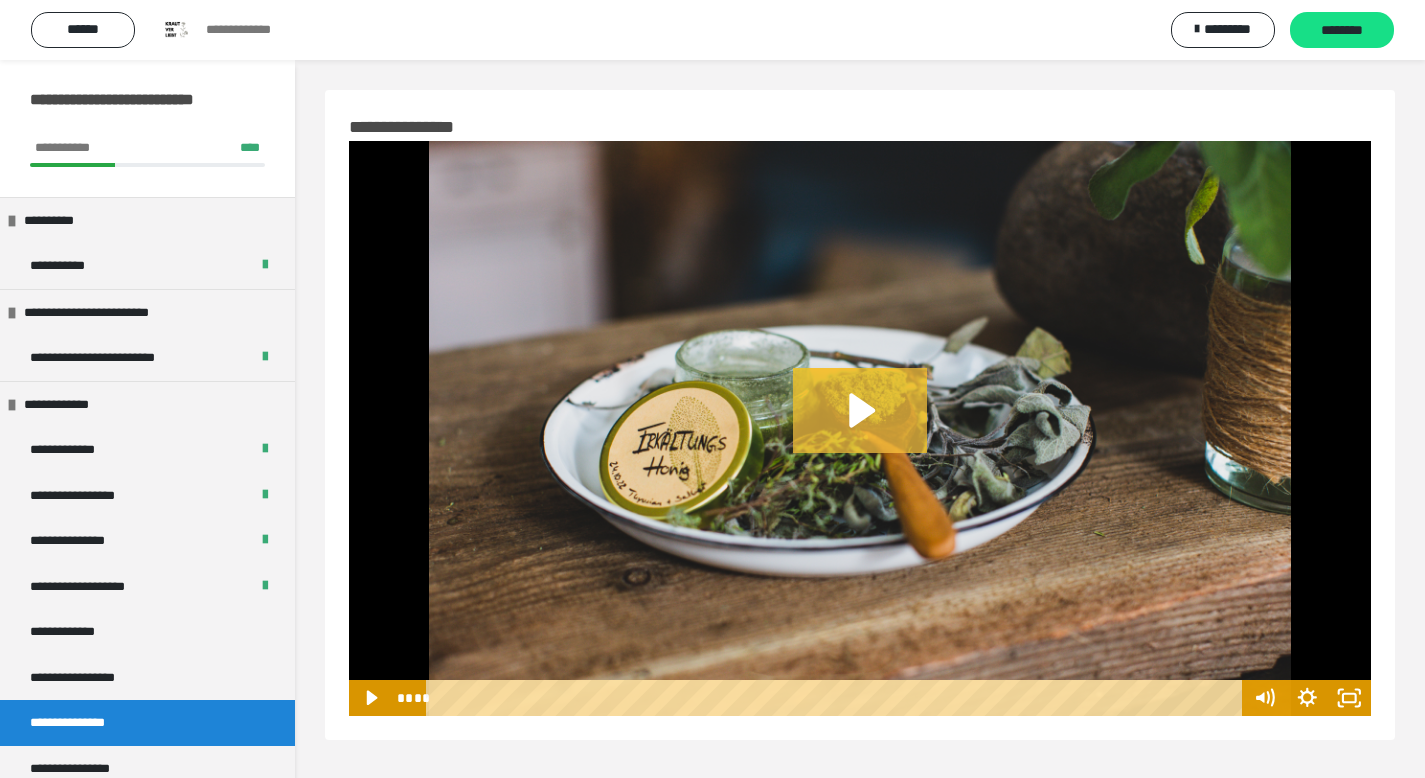 click 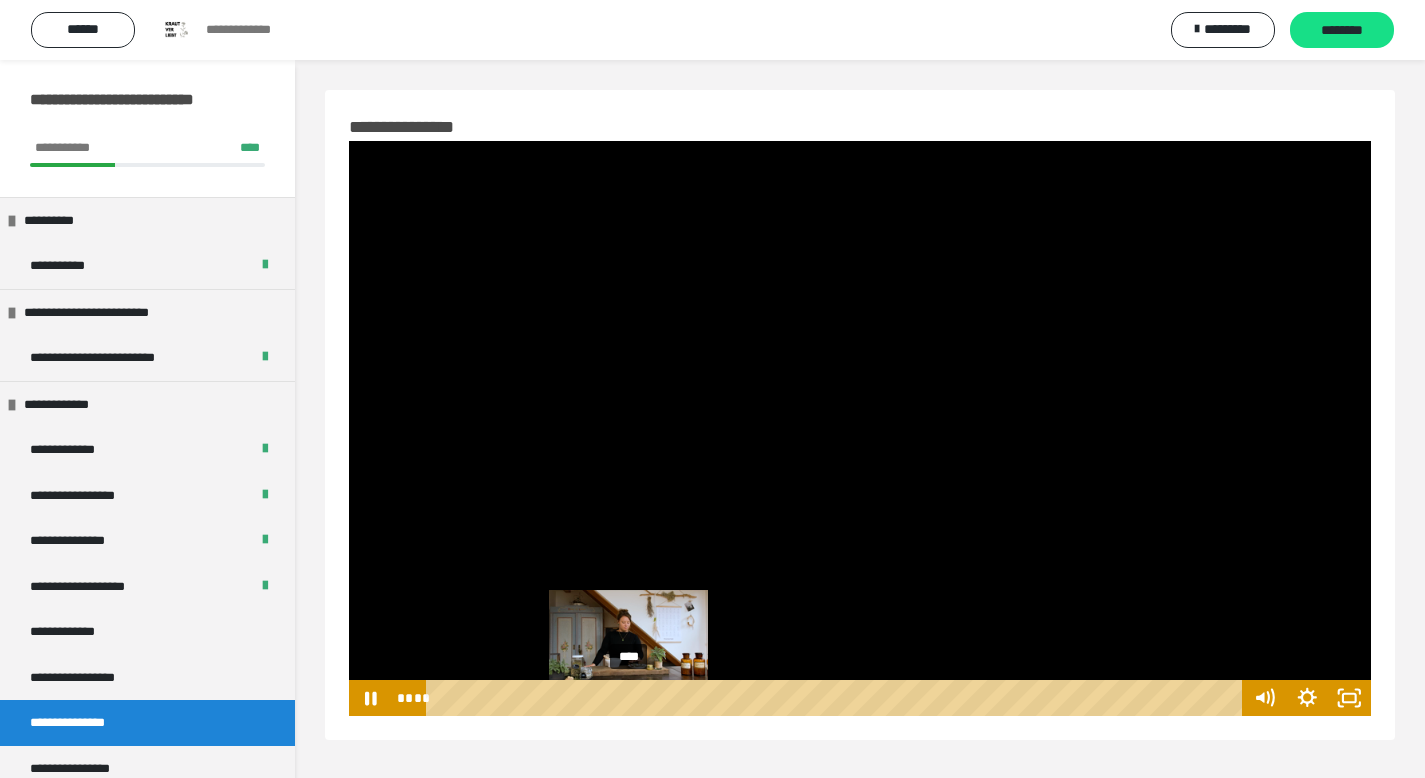 click on "****" at bounding box center (836, 698) 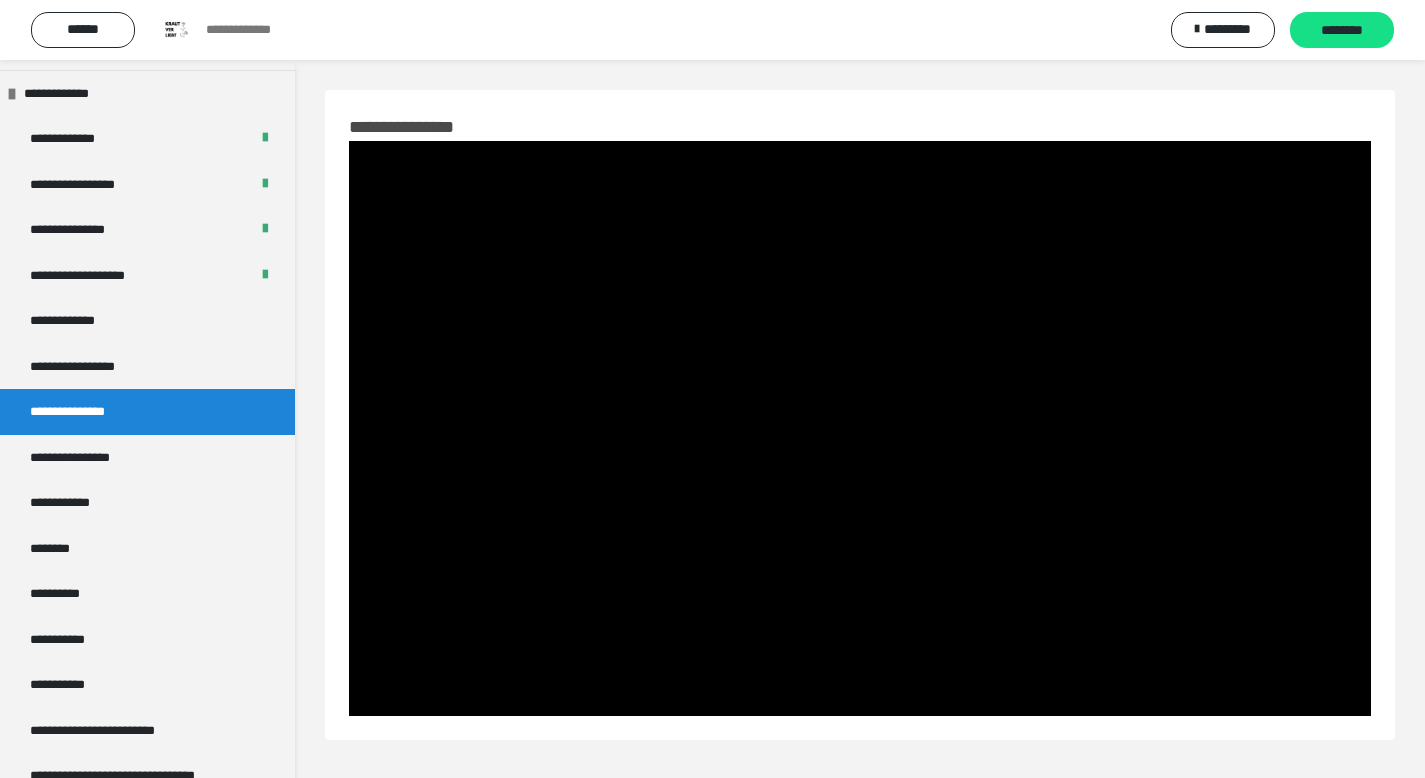 scroll, scrollTop: 313, scrollLeft: 0, axis: vertical 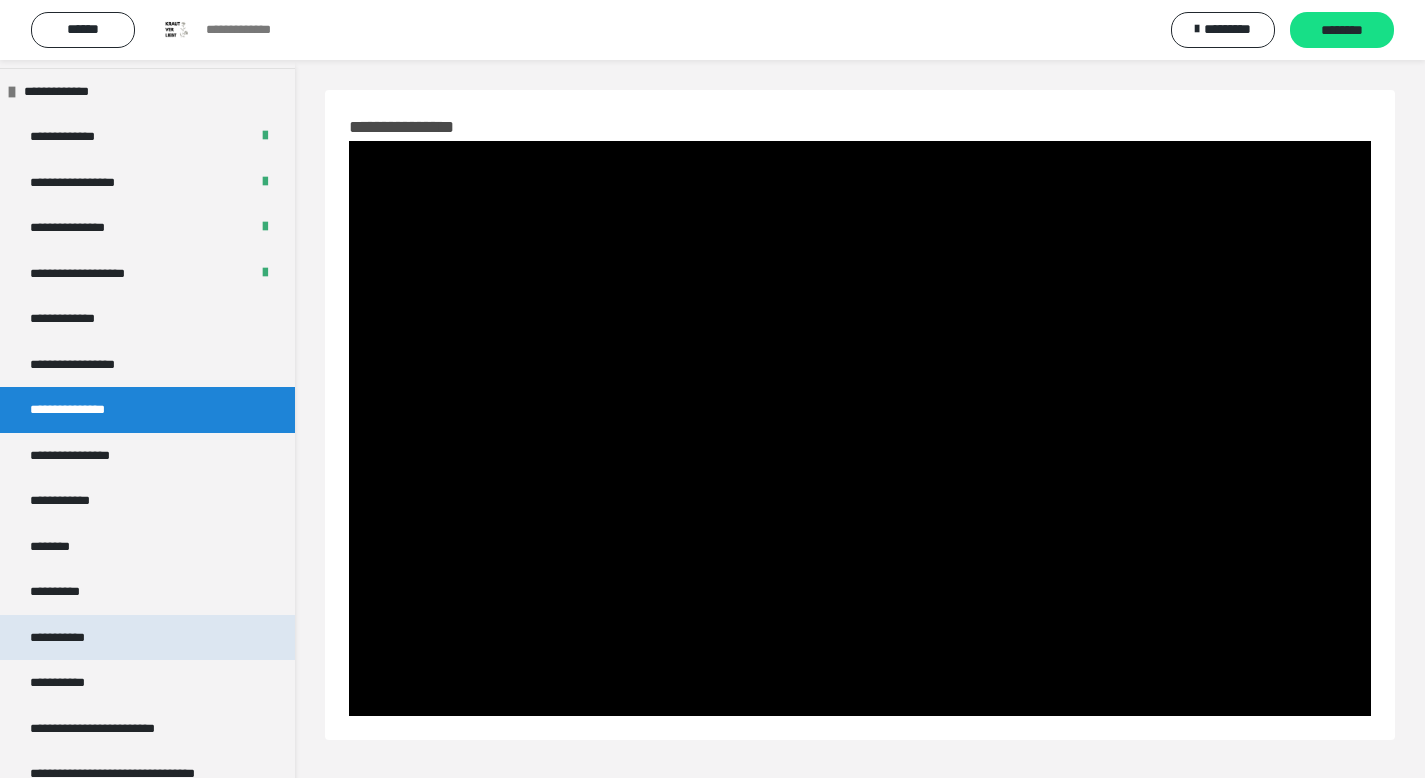 click on "**********" at bounding box center [69, 638] 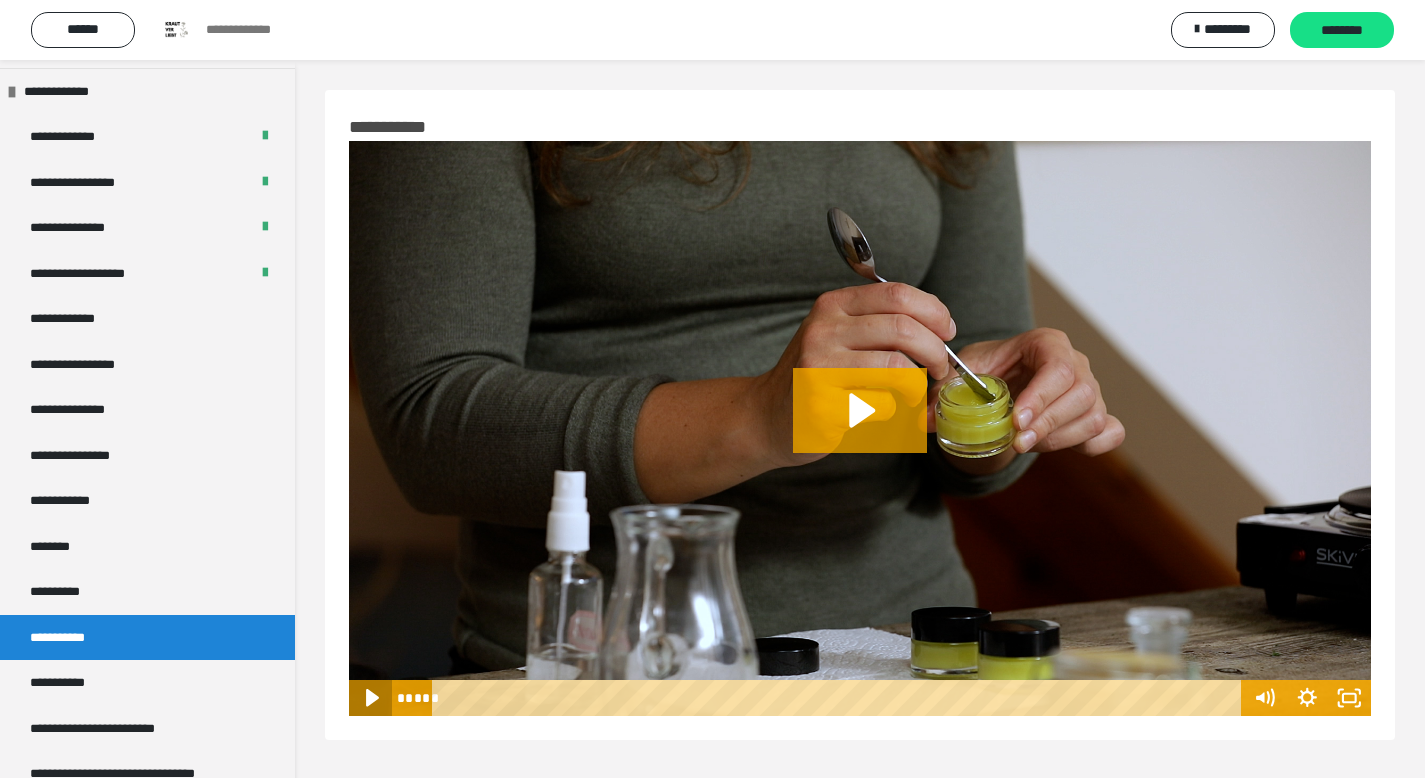 click 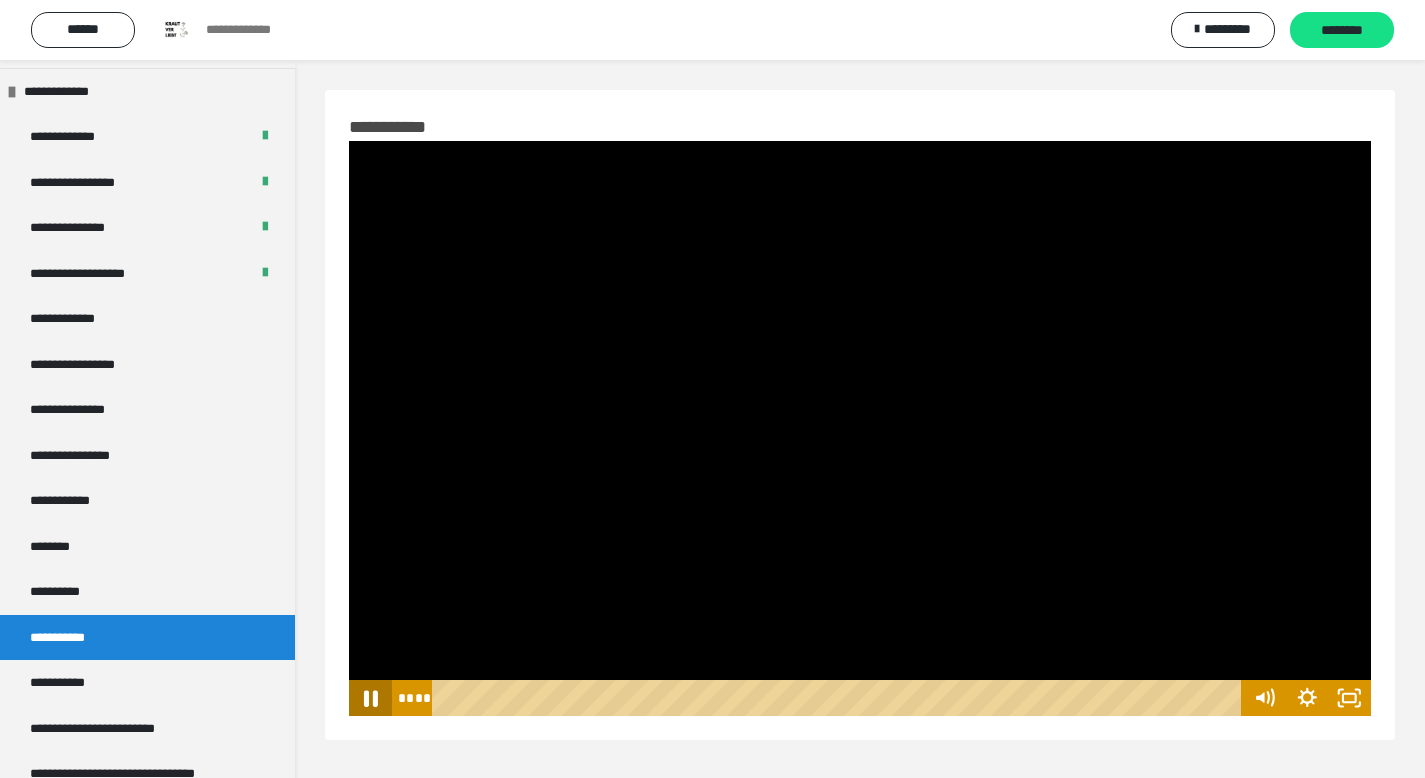 click 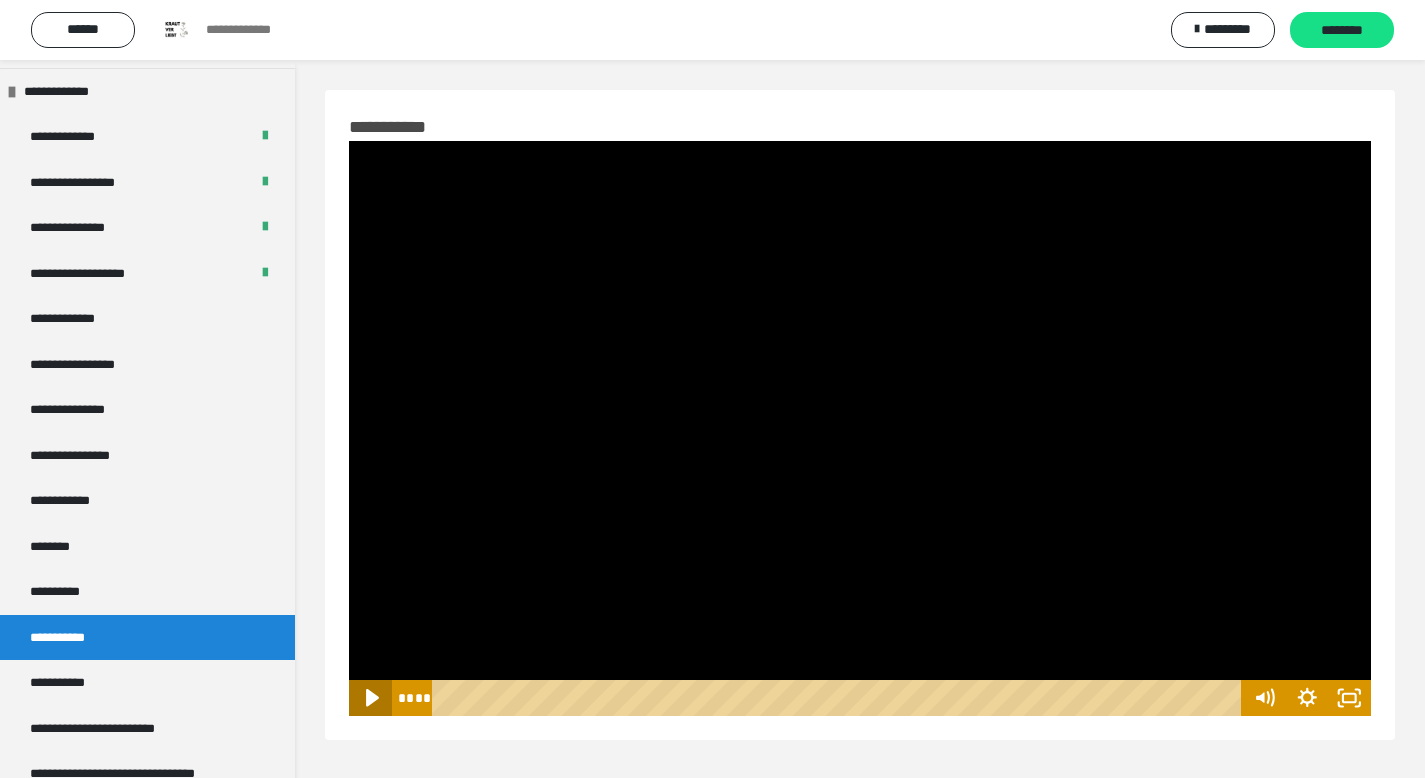 click 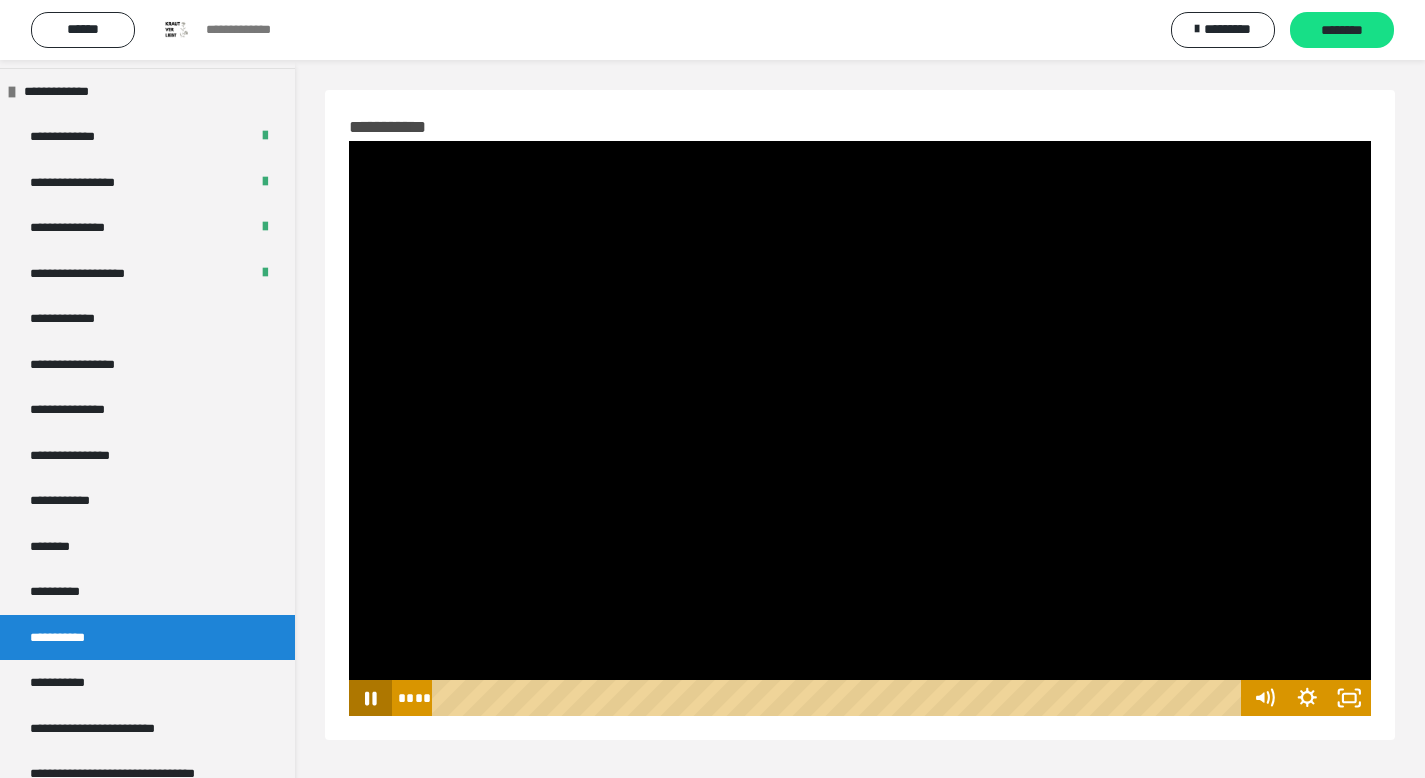 click 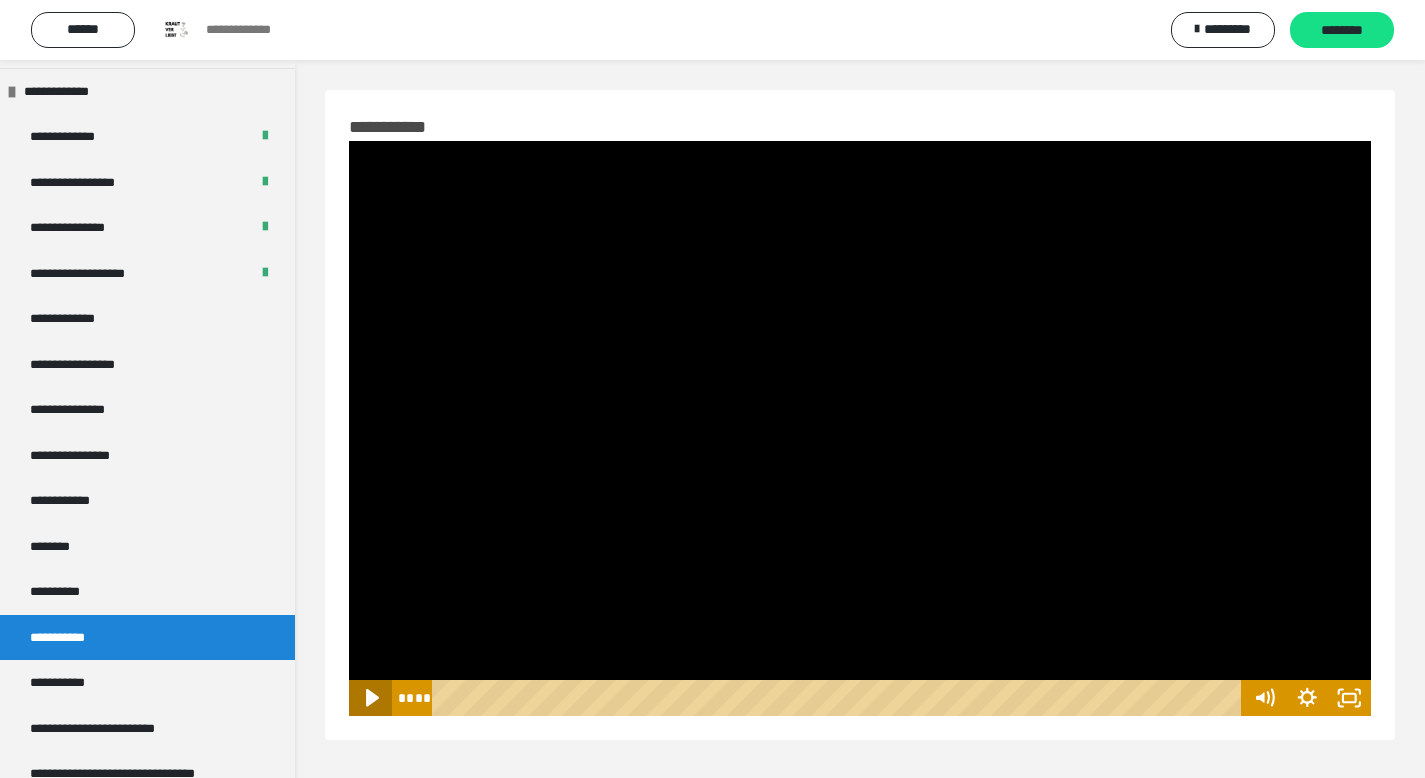 click 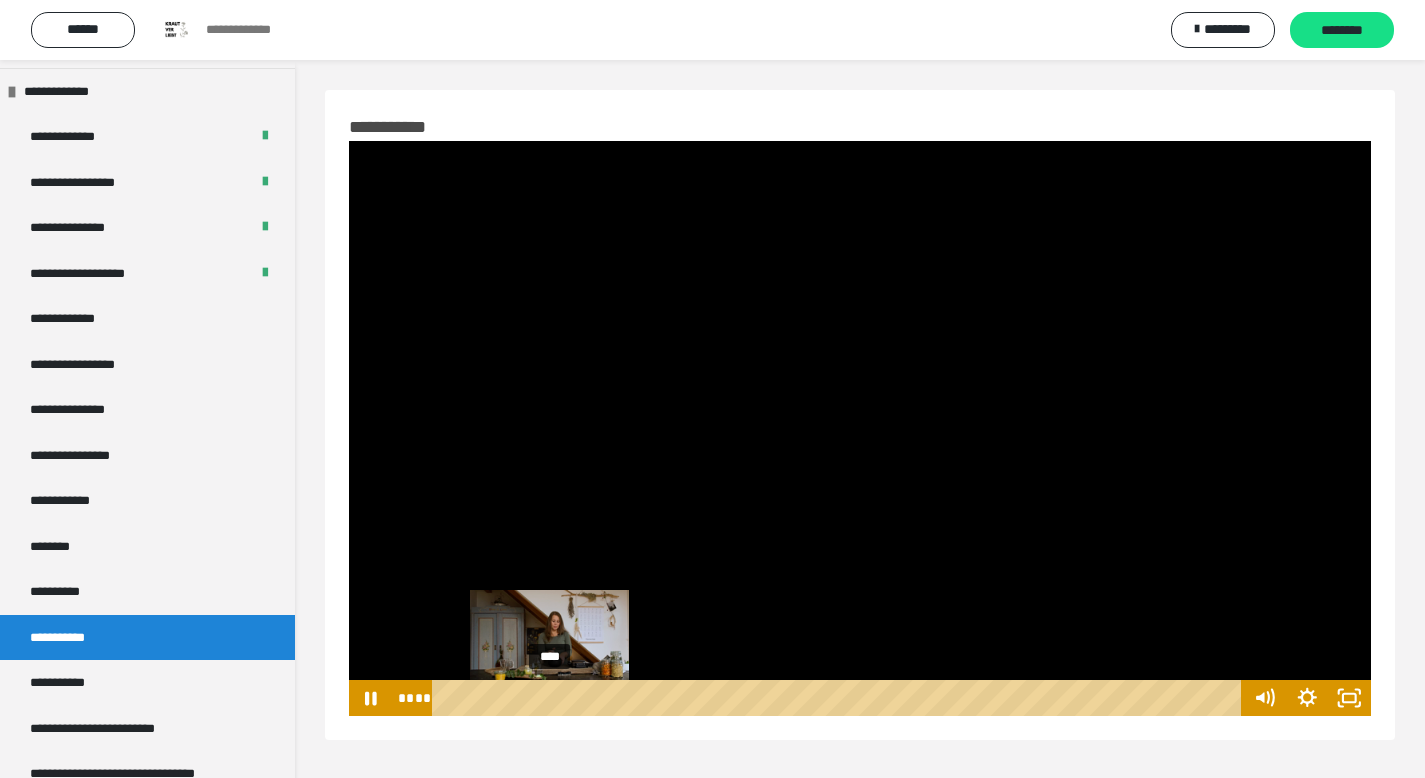 click on "****" at bounding box center (840, 698) 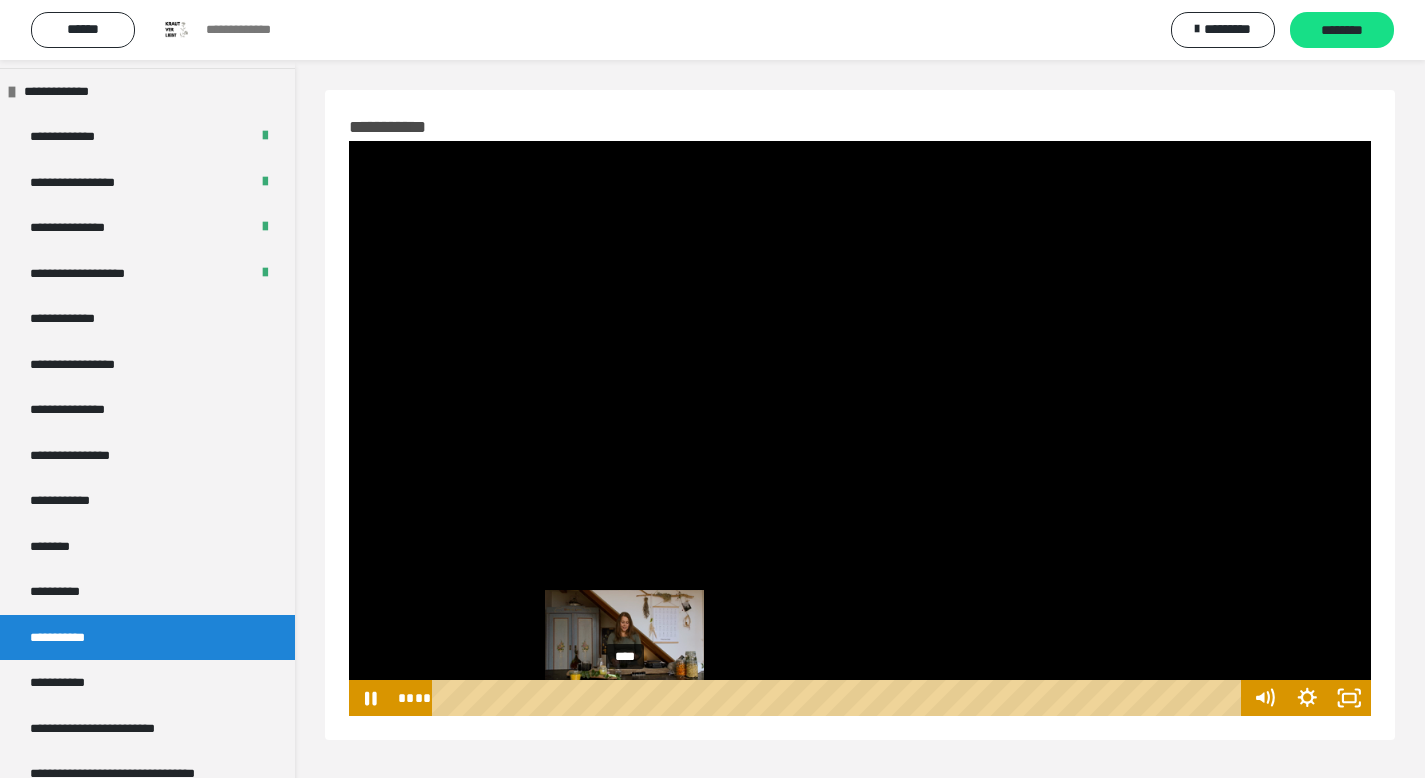 click on "****" at bounding box center (840, 698) 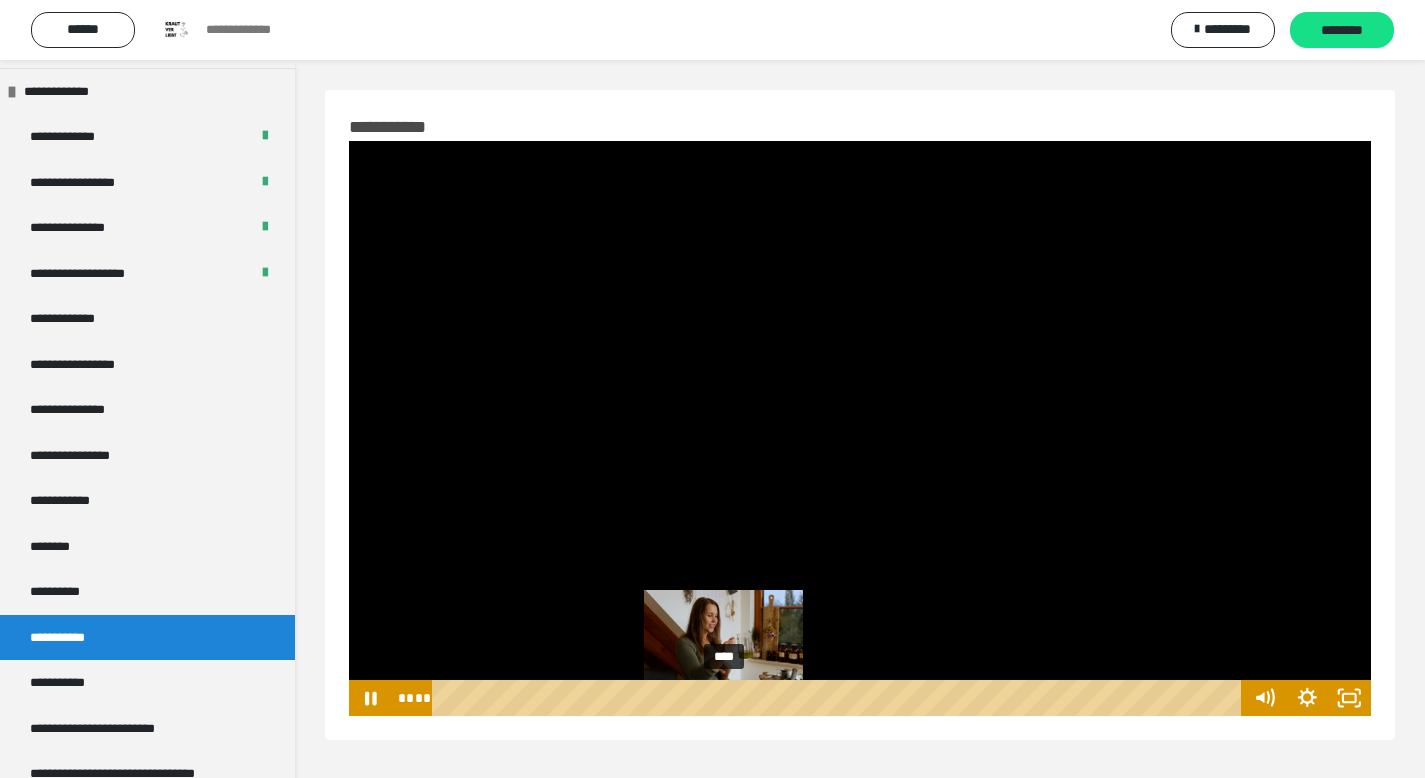 click on "****" at bounding box center (840, 698) 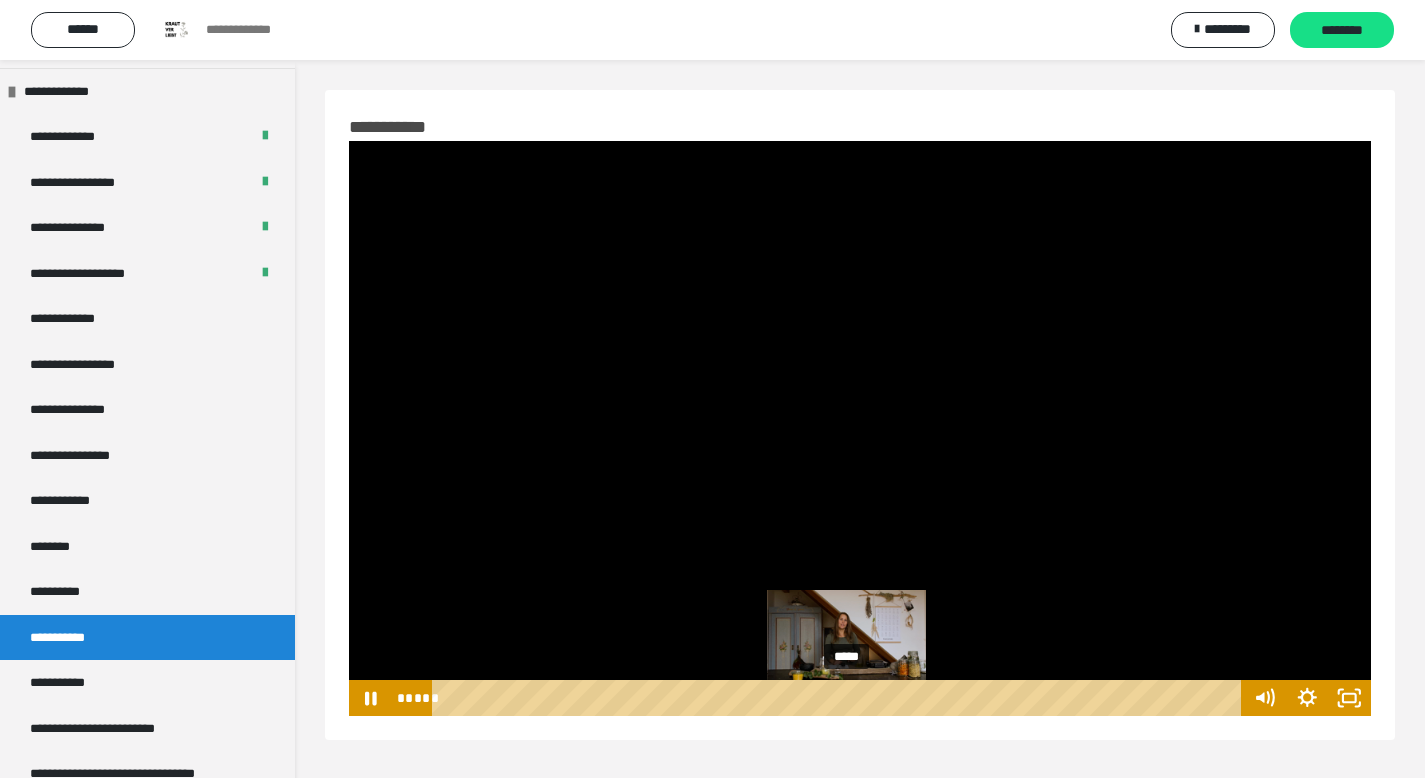 click on "*****" at bounding box center (840, 698) 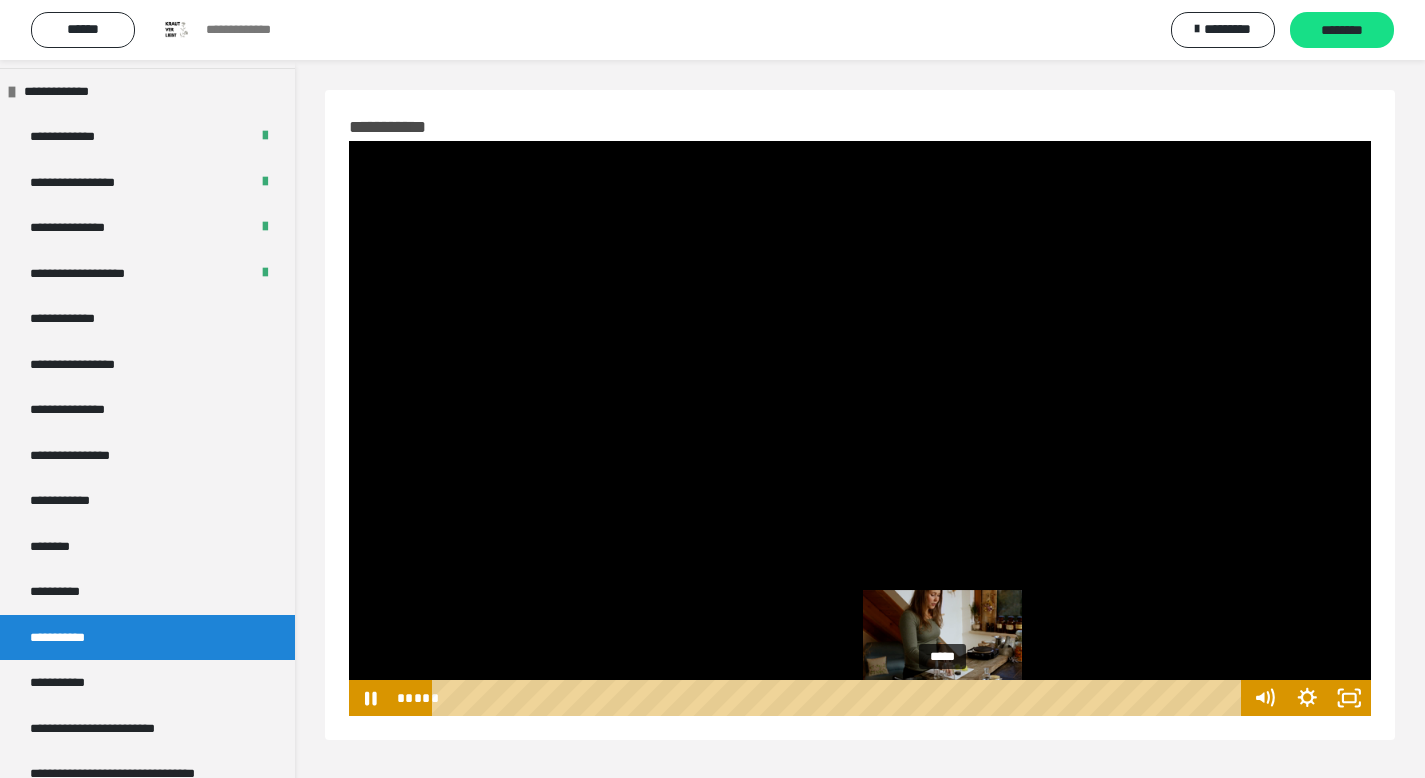 click on "*****" at bounding box center [840, 698] 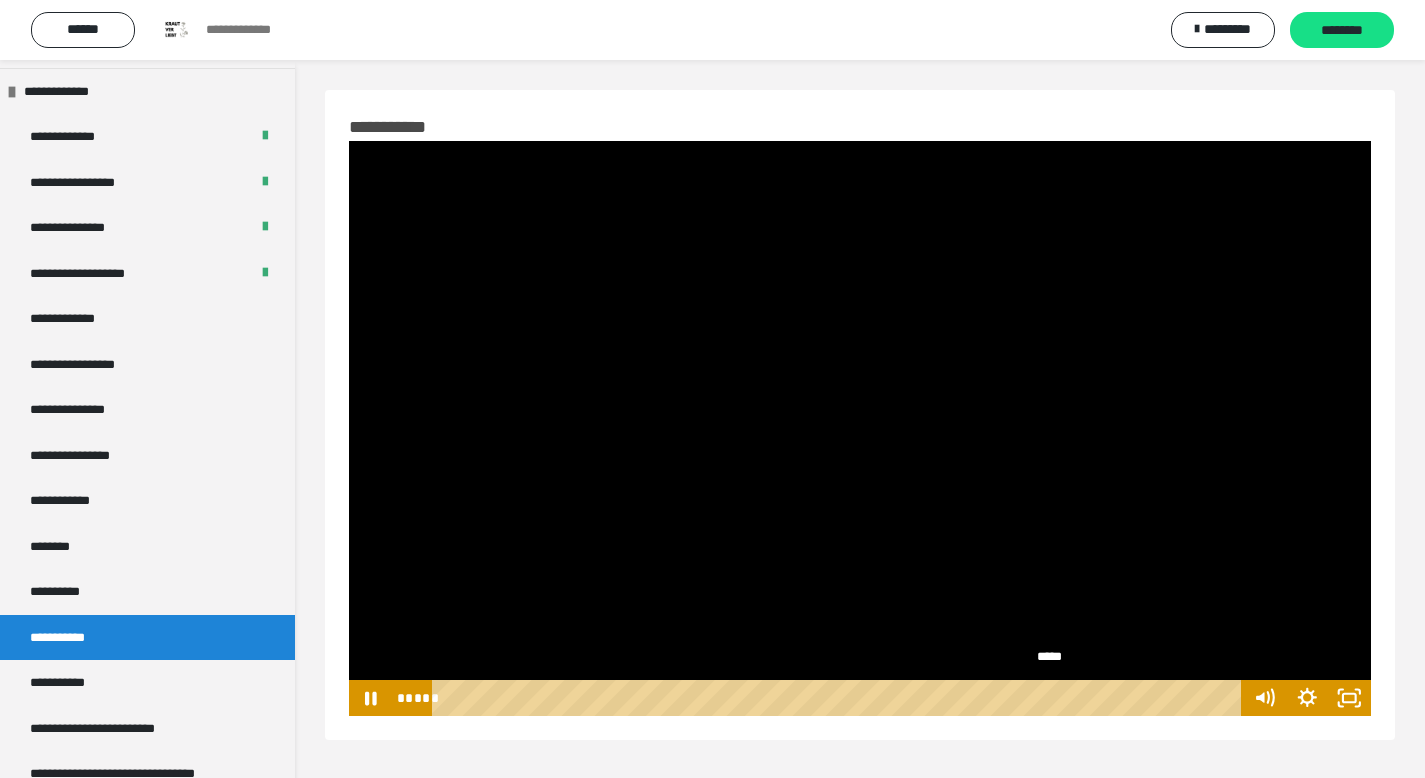 click on "*****" at bounding box center [840, 698] 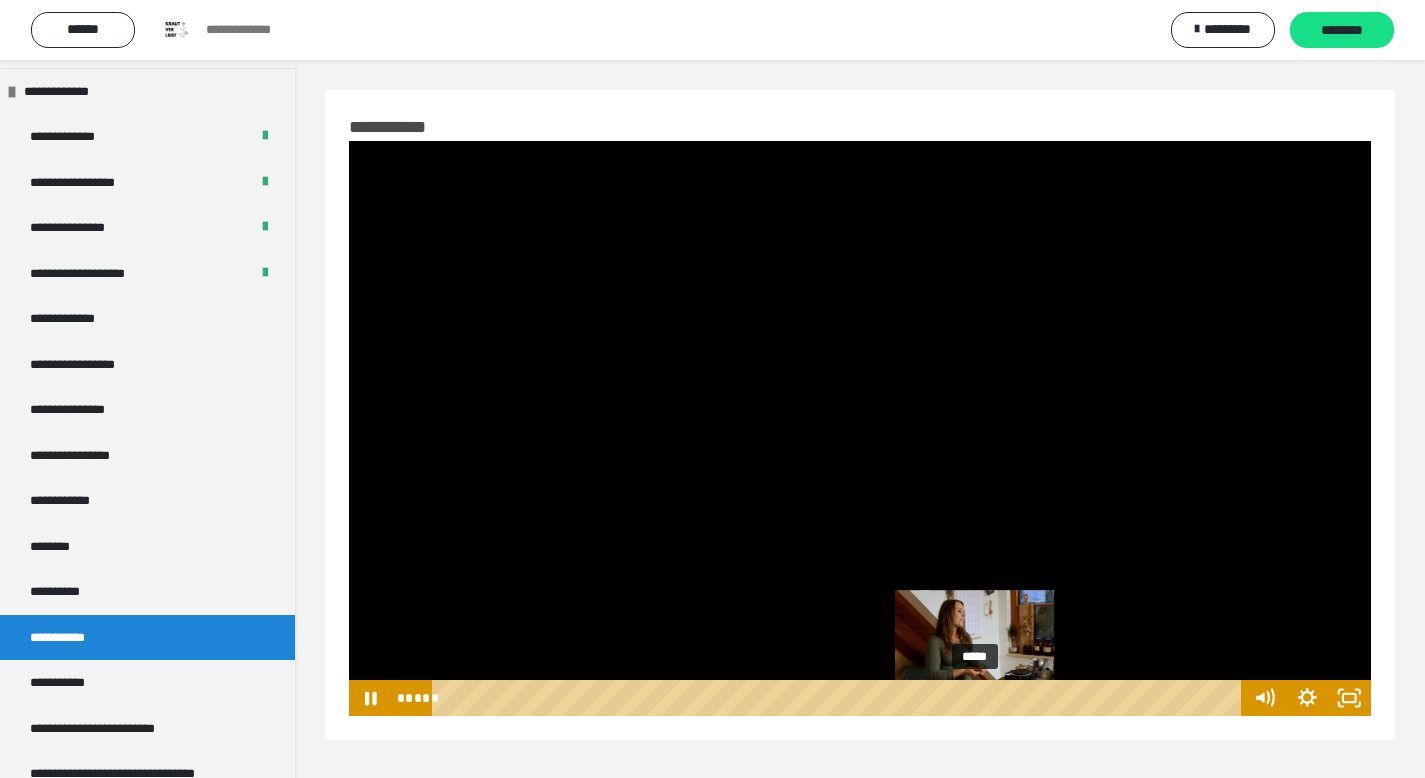 click on "*****" at bounding box center [840, 698] 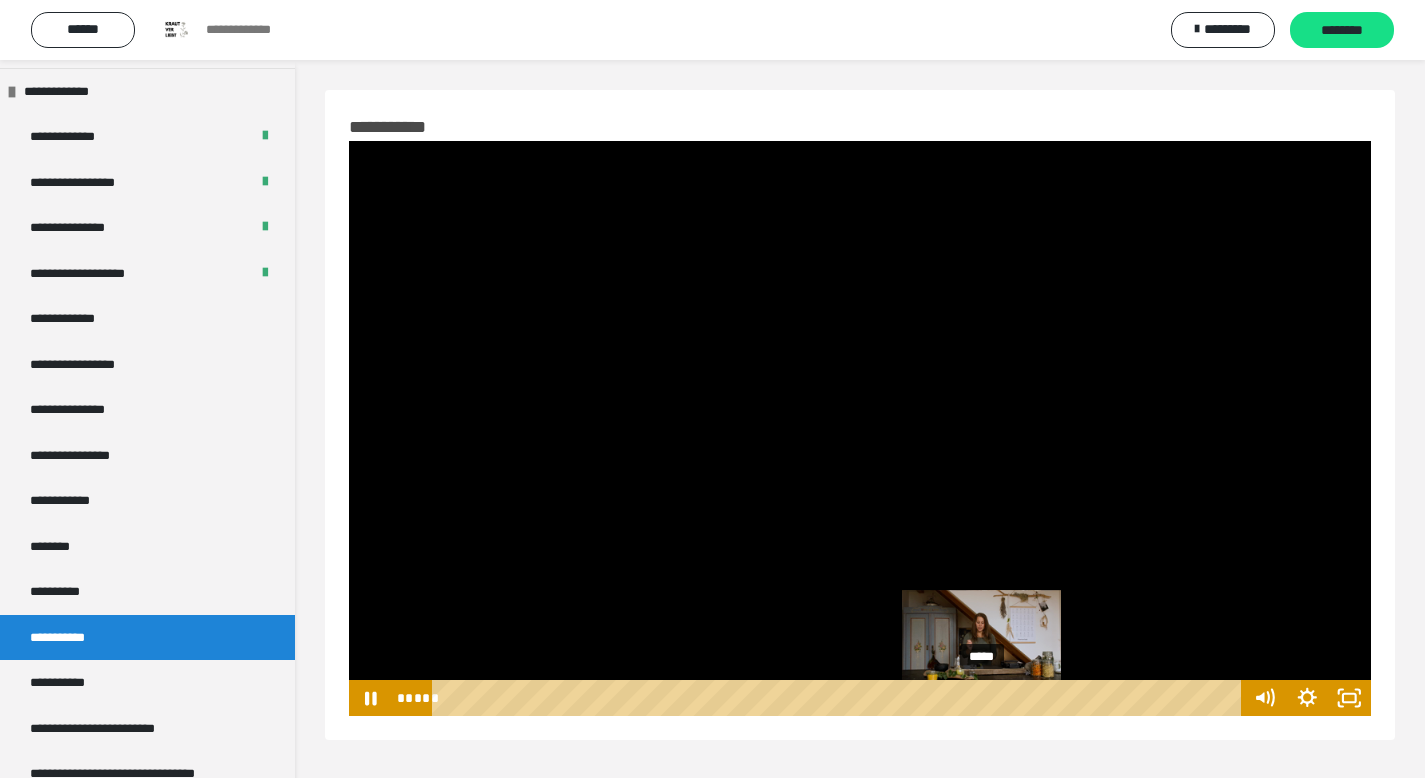 click at bounding box center [982, 698] 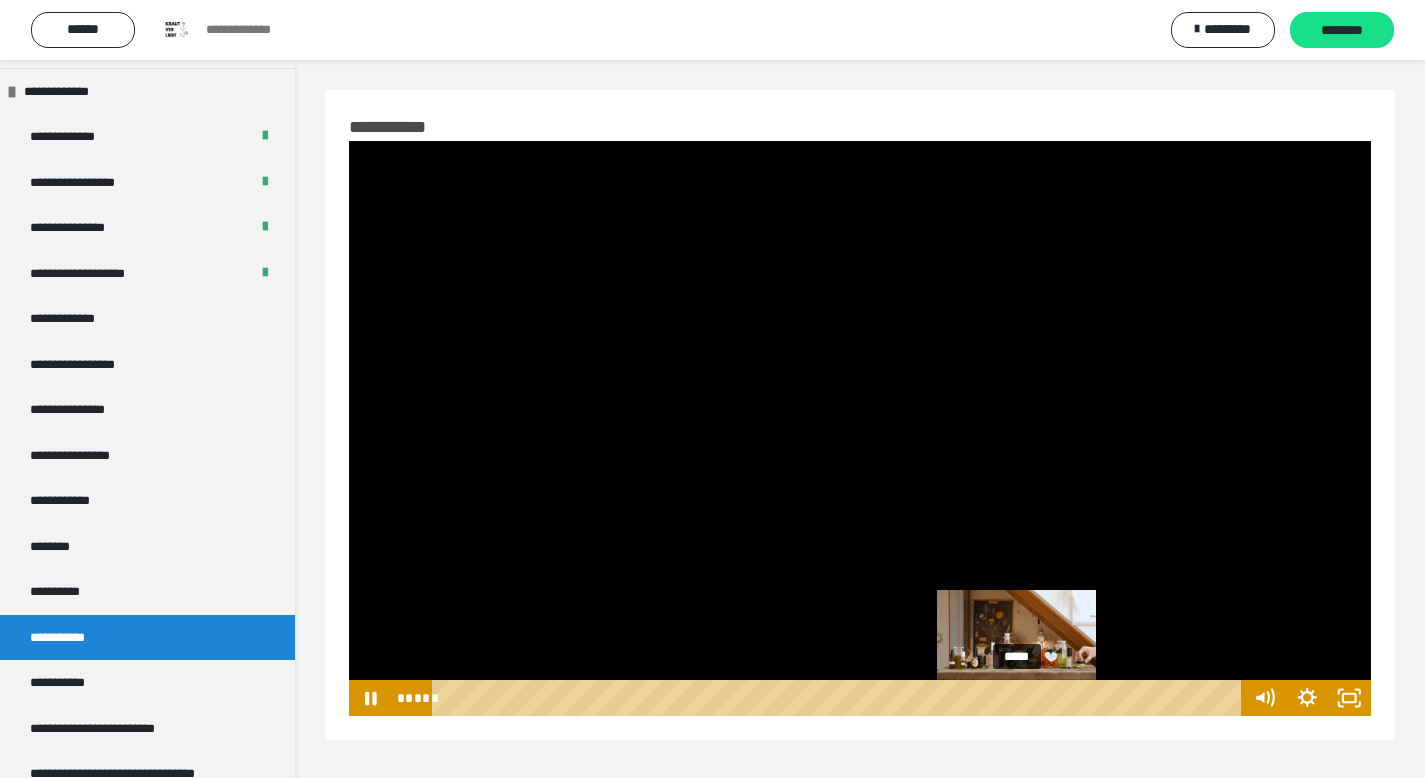 click on "*****" at bounding box center (840, 698) 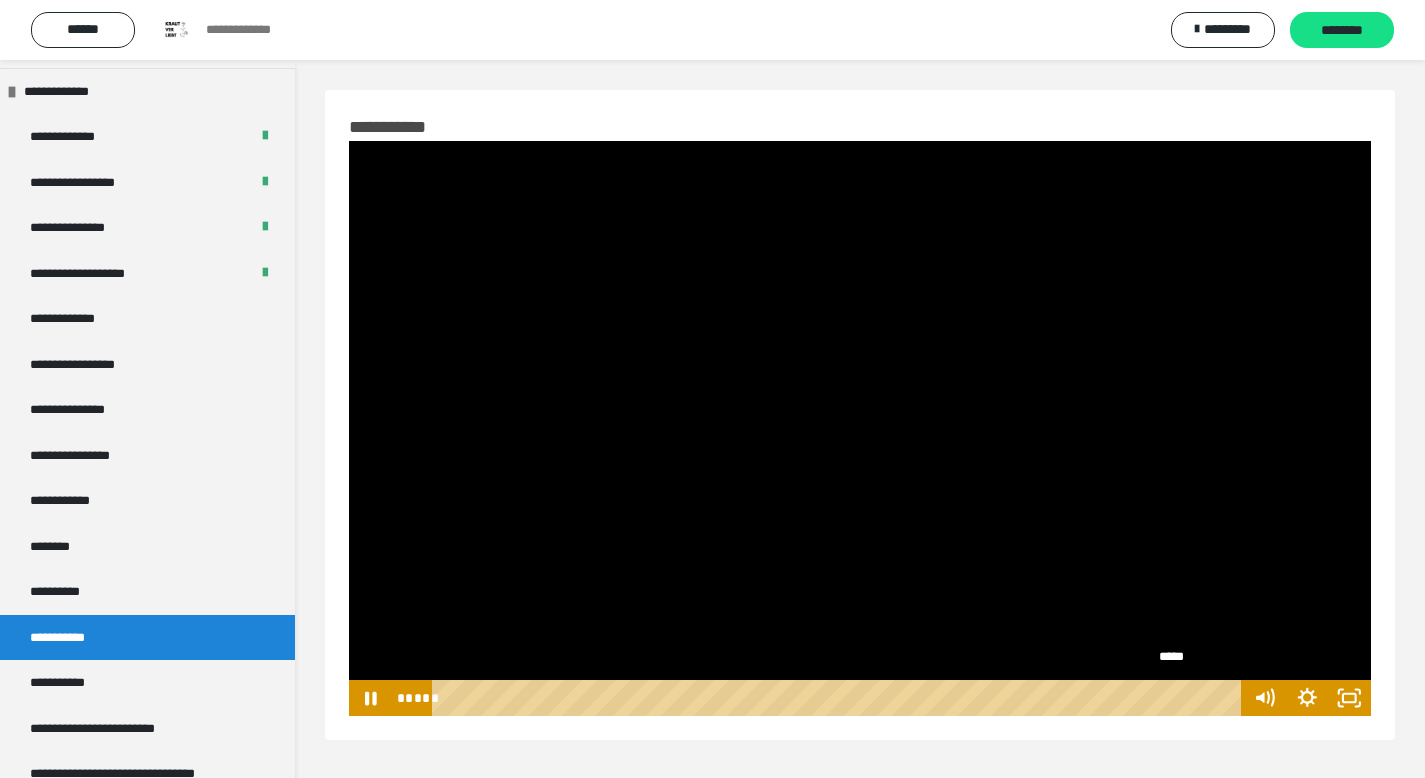 click on "*****" at bounding box center (840, 698) 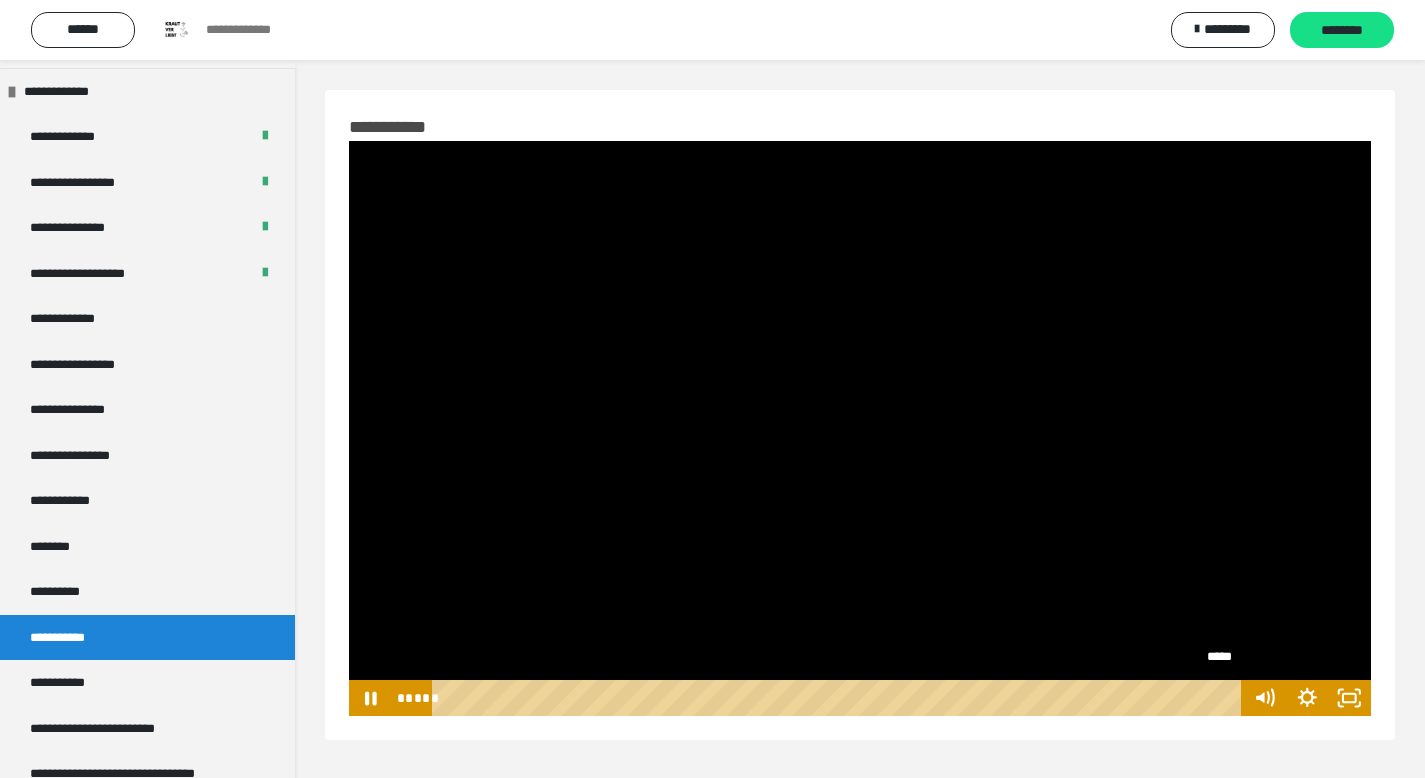 click on "*****" at bounding box center [840, 698] 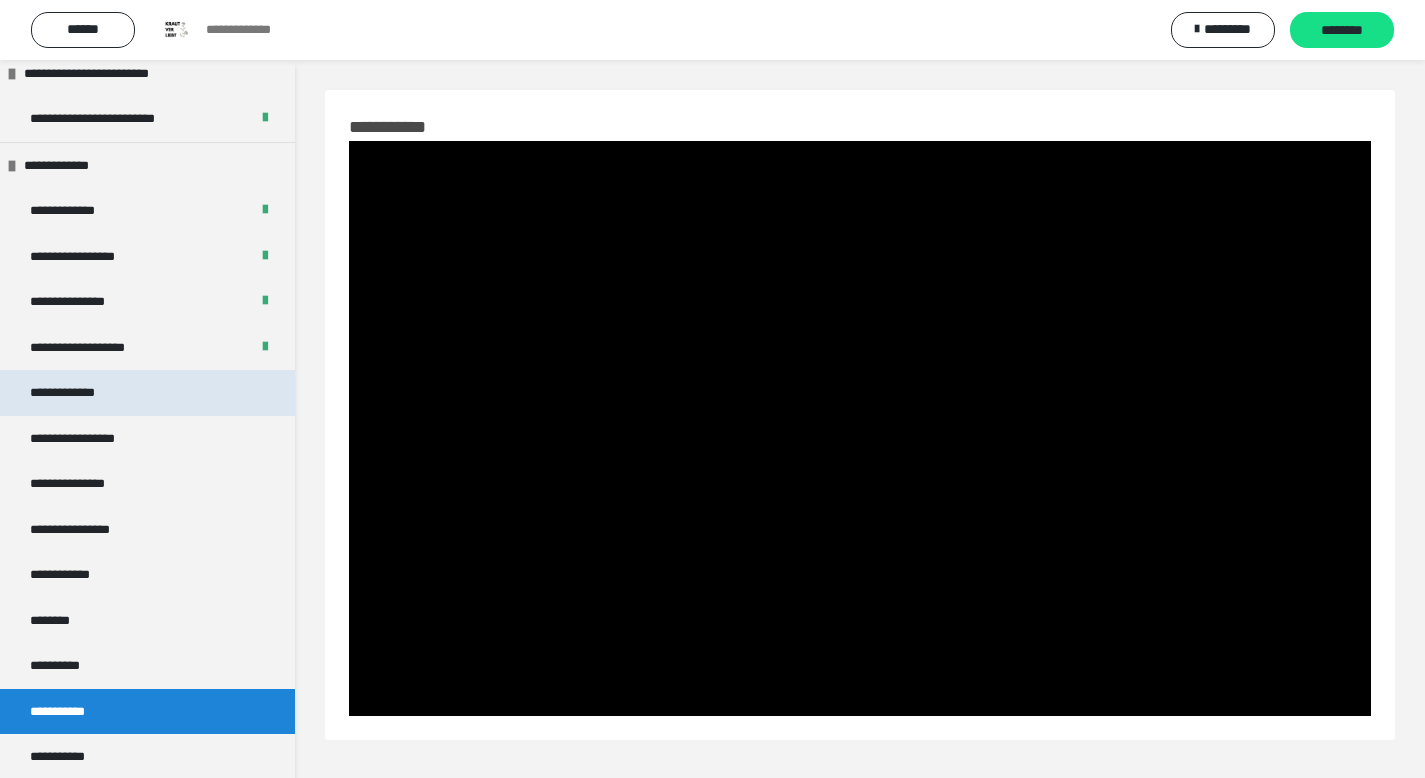 scroll, scrollTop: 0, scrollLeft: 0, axis: both 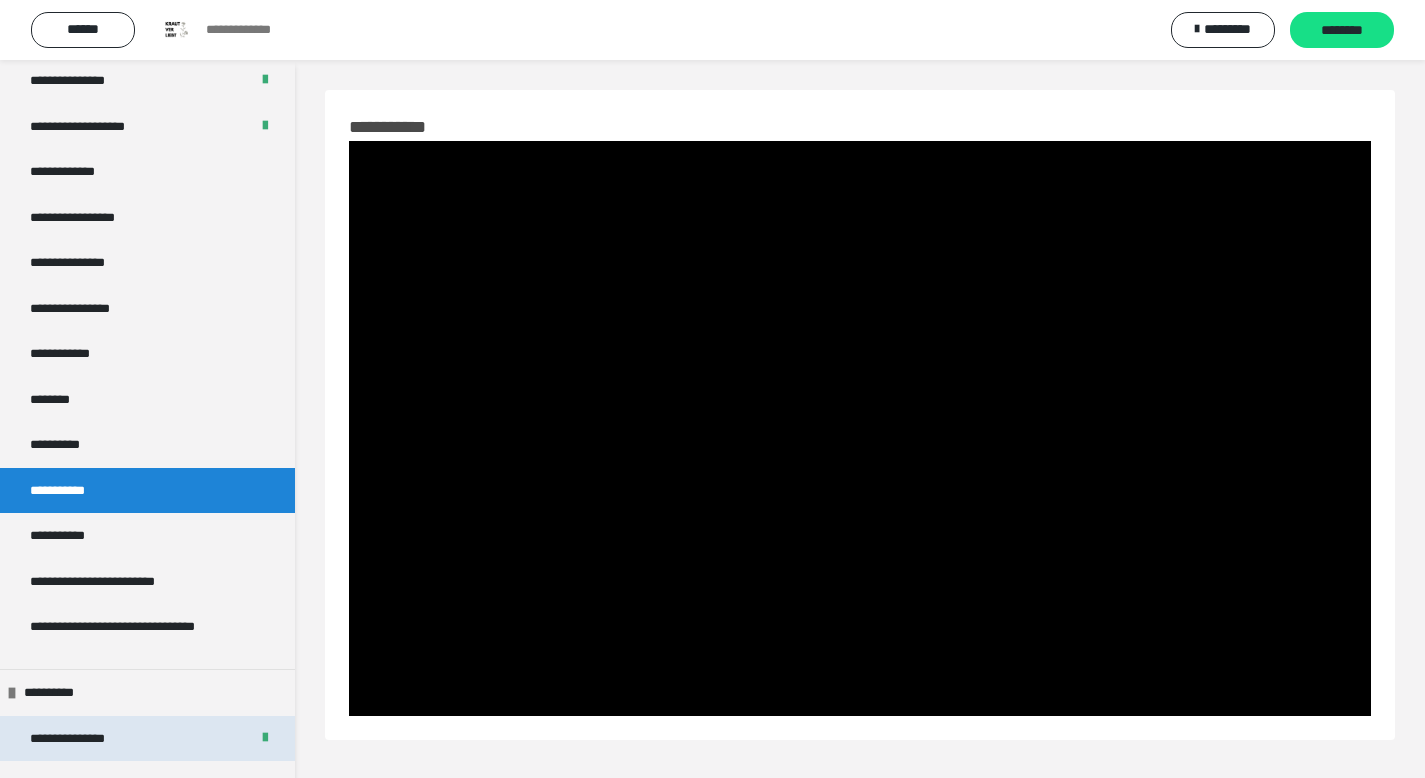 click on "**********" at bounding box center [82, 739] 